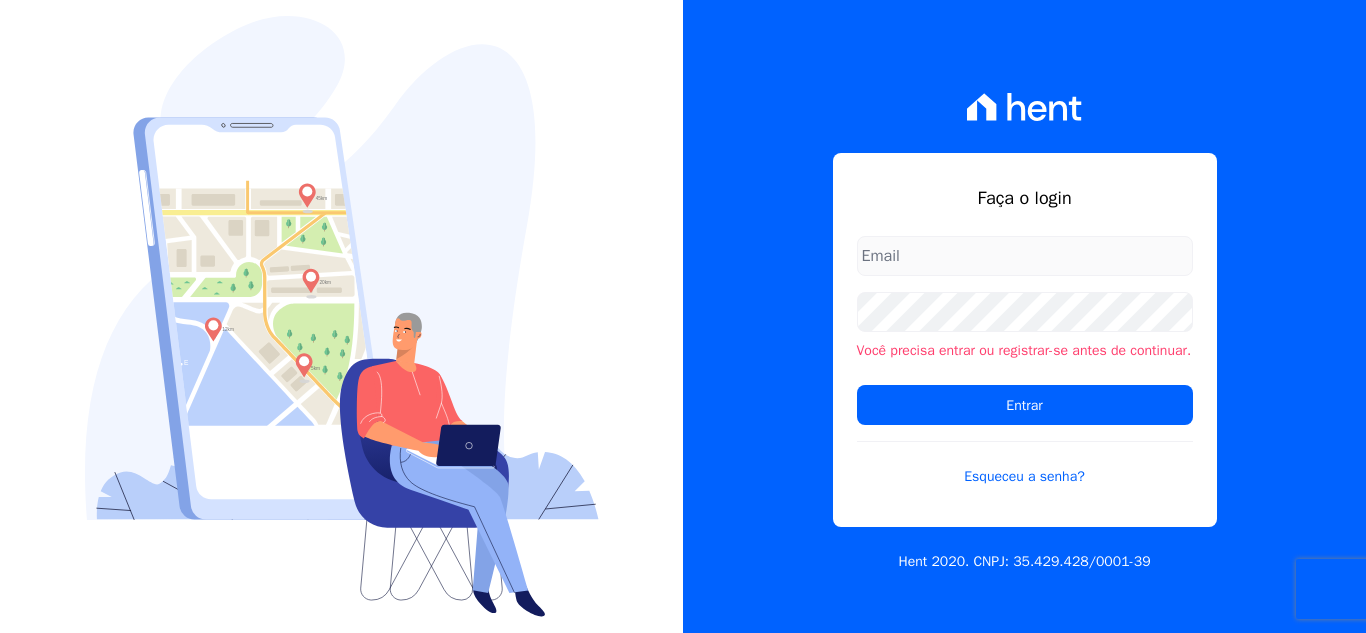 scroll, scrollTop: 0, scrollLeft: 0, axis: both 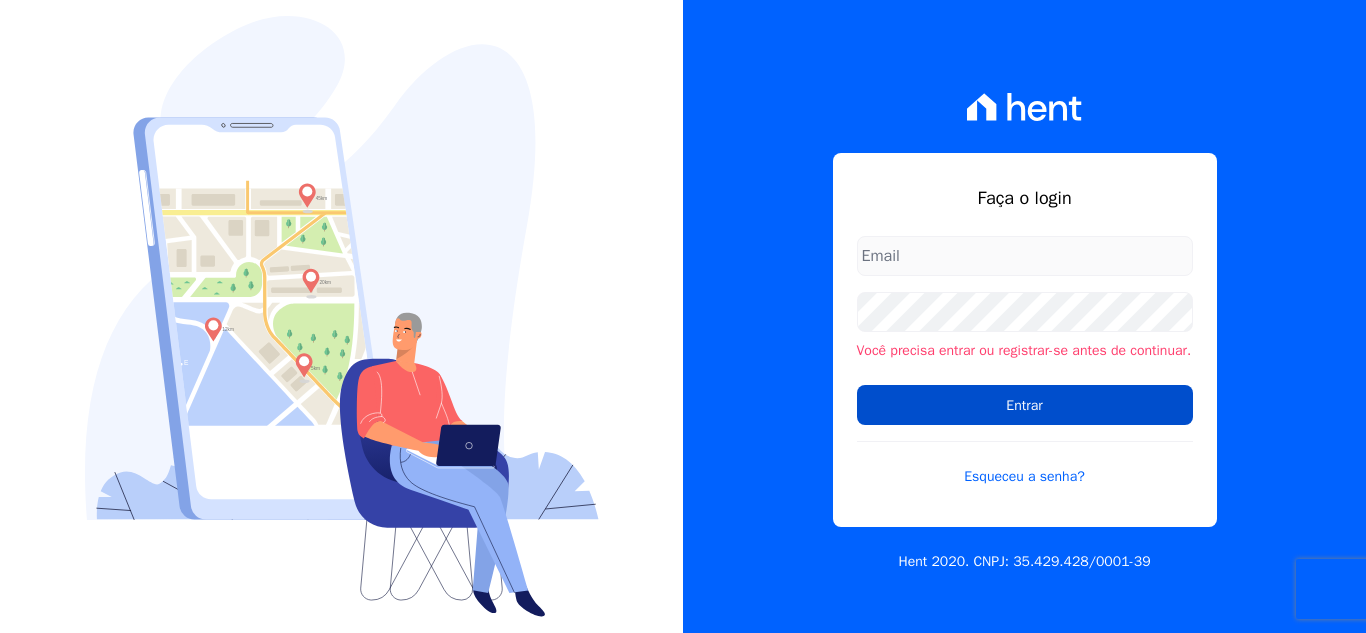 type on "rgsilva@genesisempreendimentos.com.br" 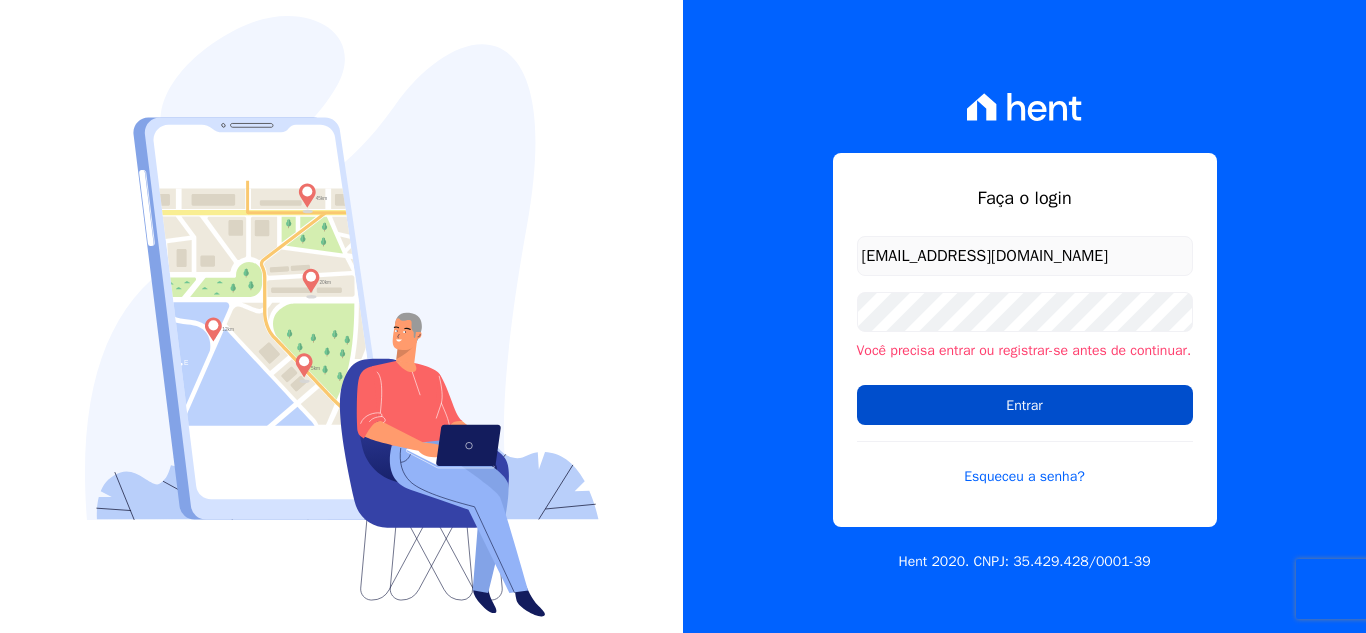 click on "Entrar" at bounding box center (1025, 405) 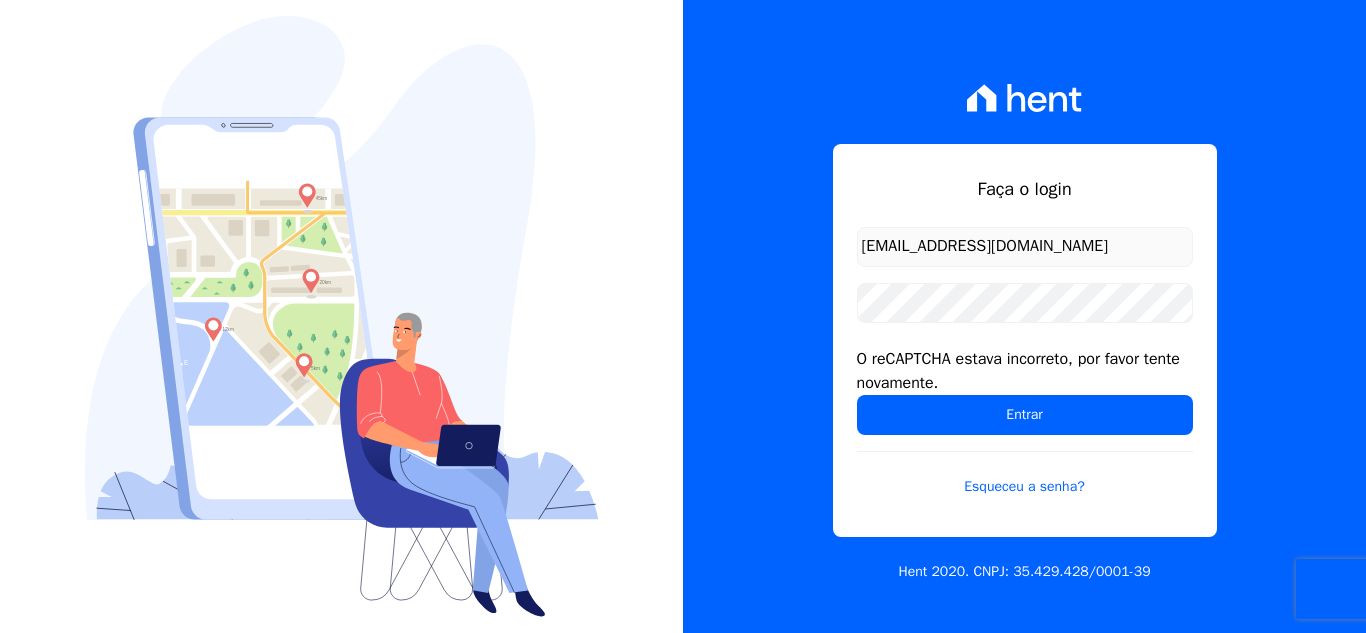 scroll, scrollTop: 0, scrollLeft: 0, axis: both 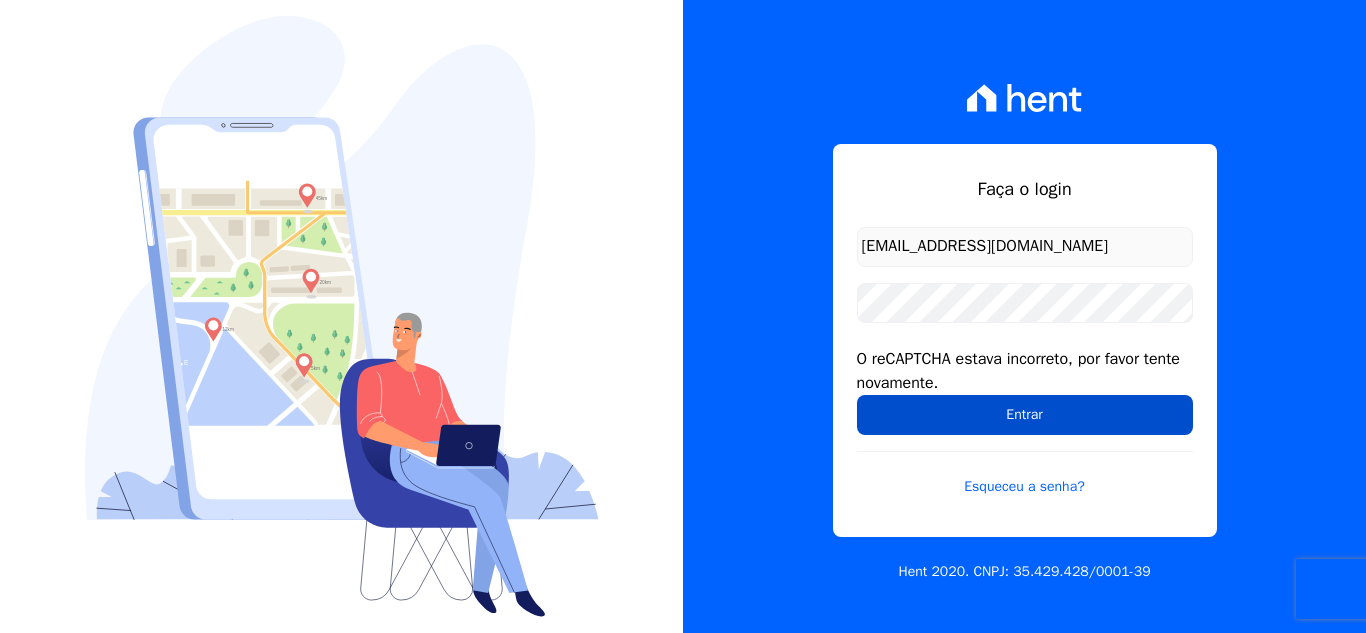 click on "Entrar" at bounding box center [1025, 415] 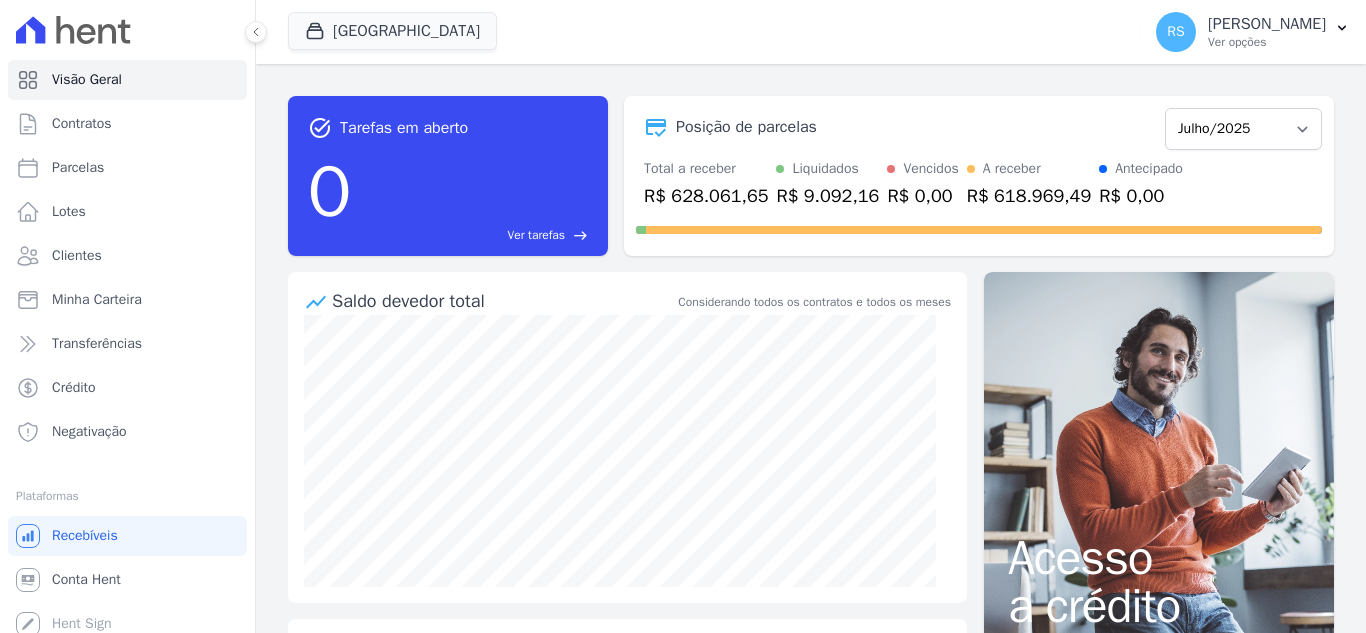 scroll, scrollTop: 0, scrollLeft: 0, axis: both 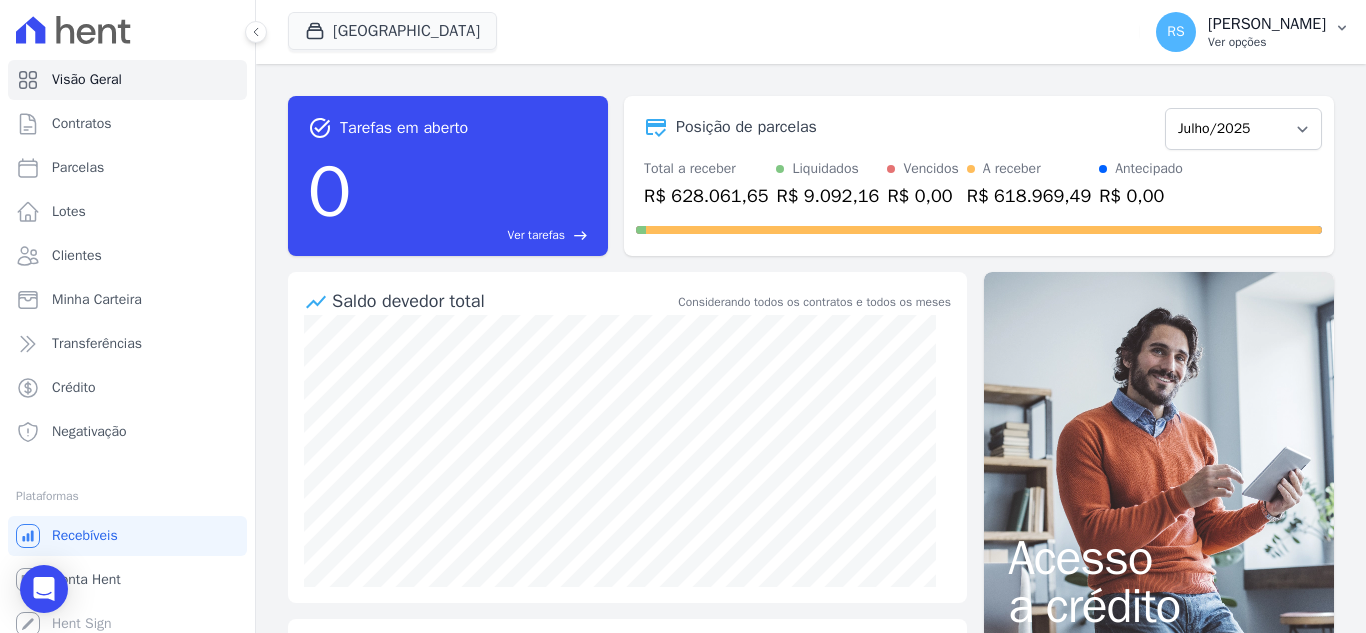 click on "[PERSON_NAME]" at bounding box center (1267, 24) 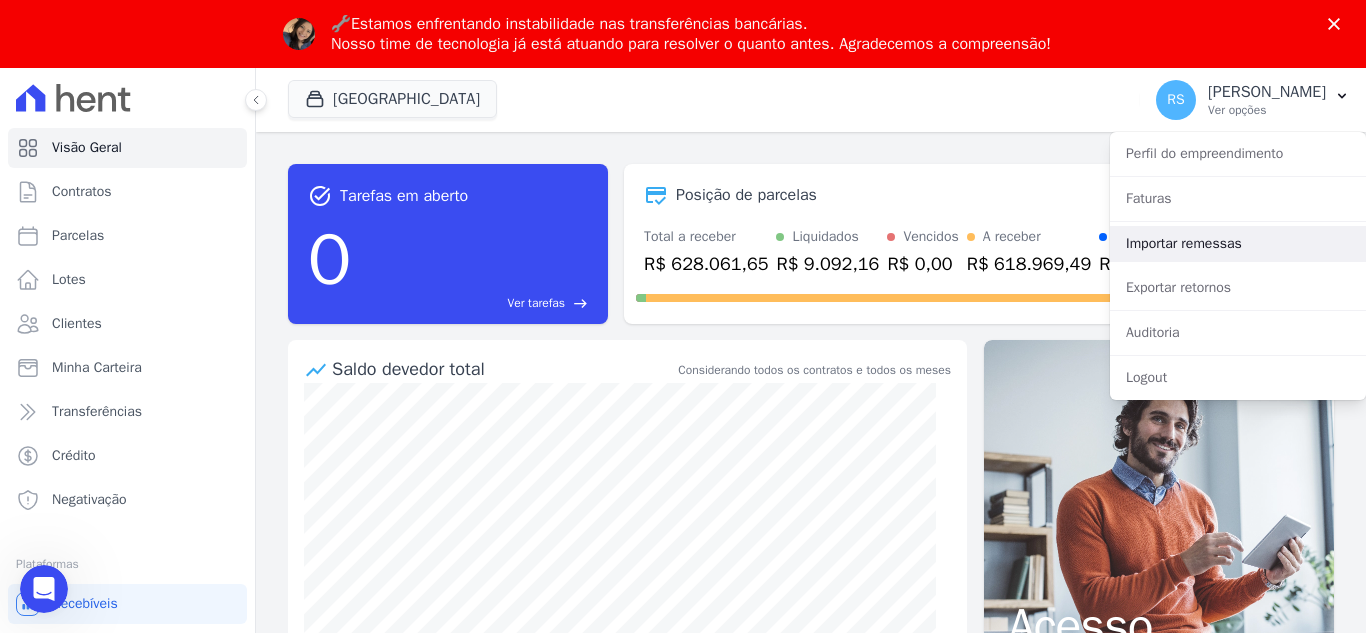 scroll, scrollTop: 0, scrollLeft: 0, axis: both 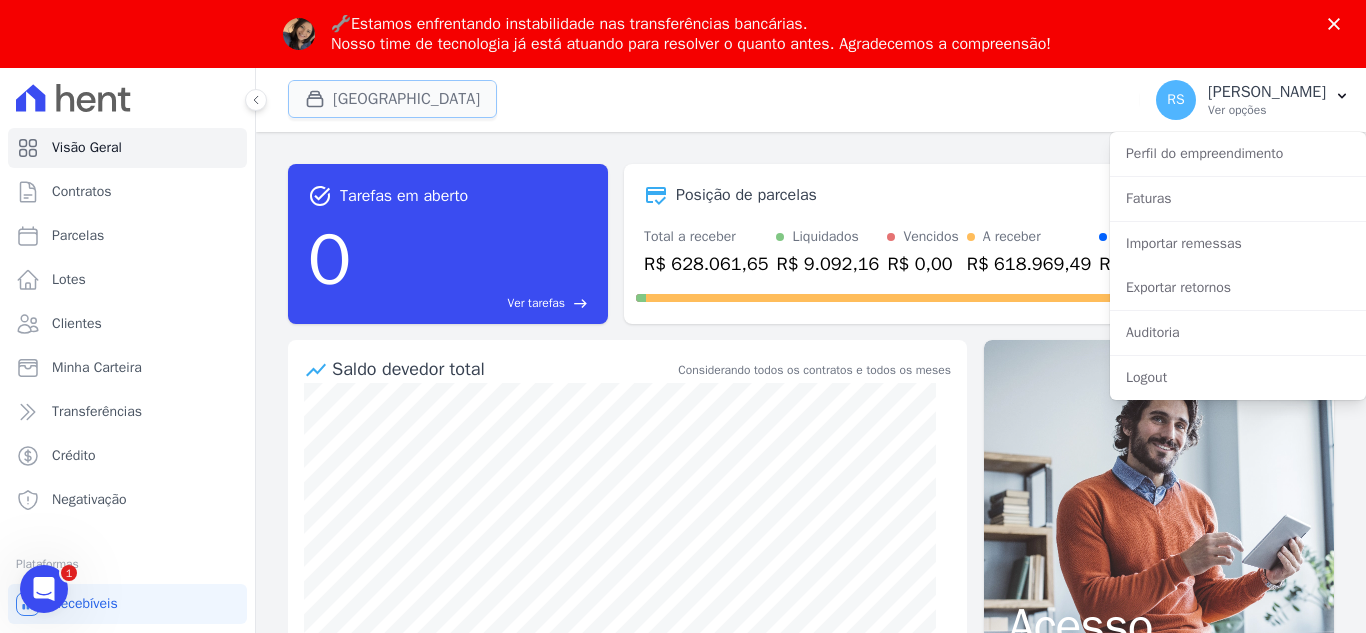 click on "[GEOGRAPHIC_DATA]" at bounding box center (392, 99) 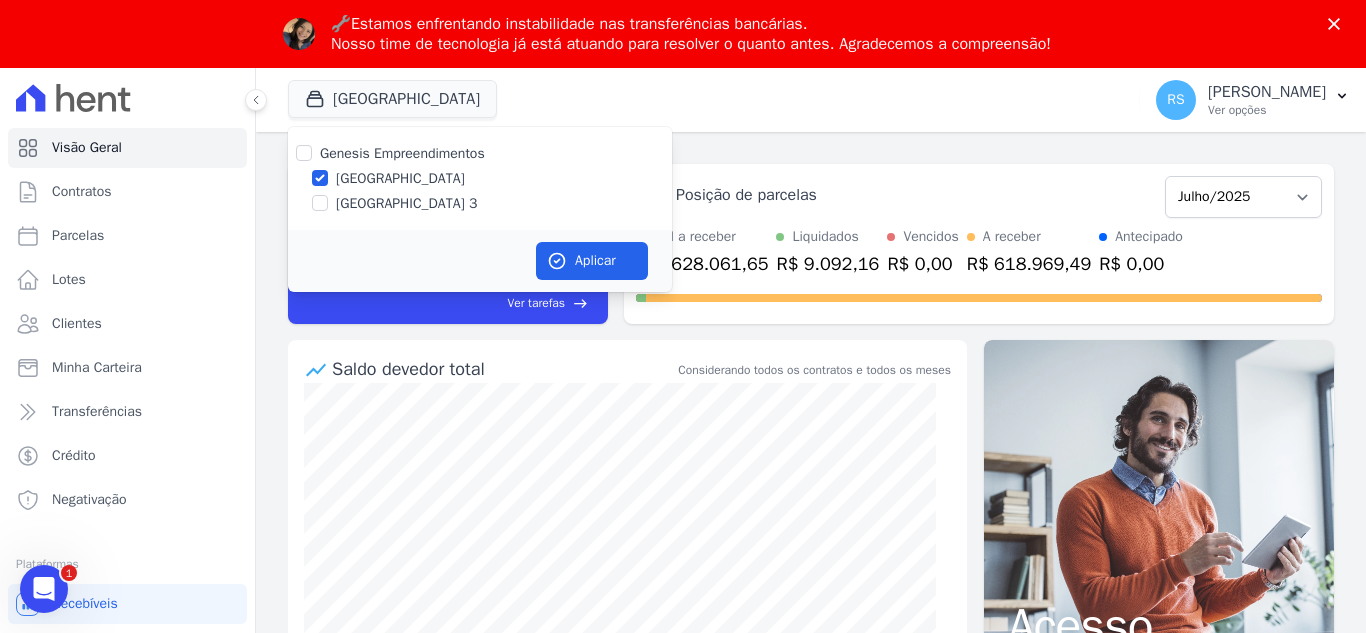click on "Estação Nogueira 3" at bounding box center (406, 203) 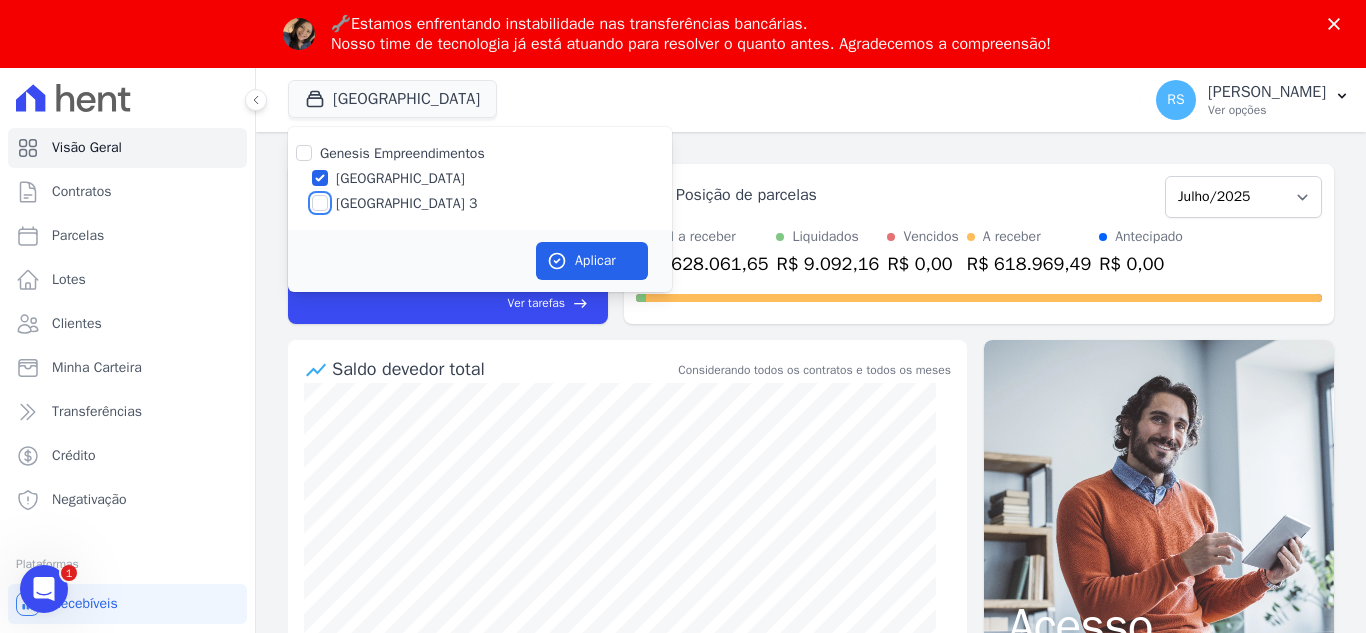 click on "Estação Nogueira 3" at bounding box center (320, 203) 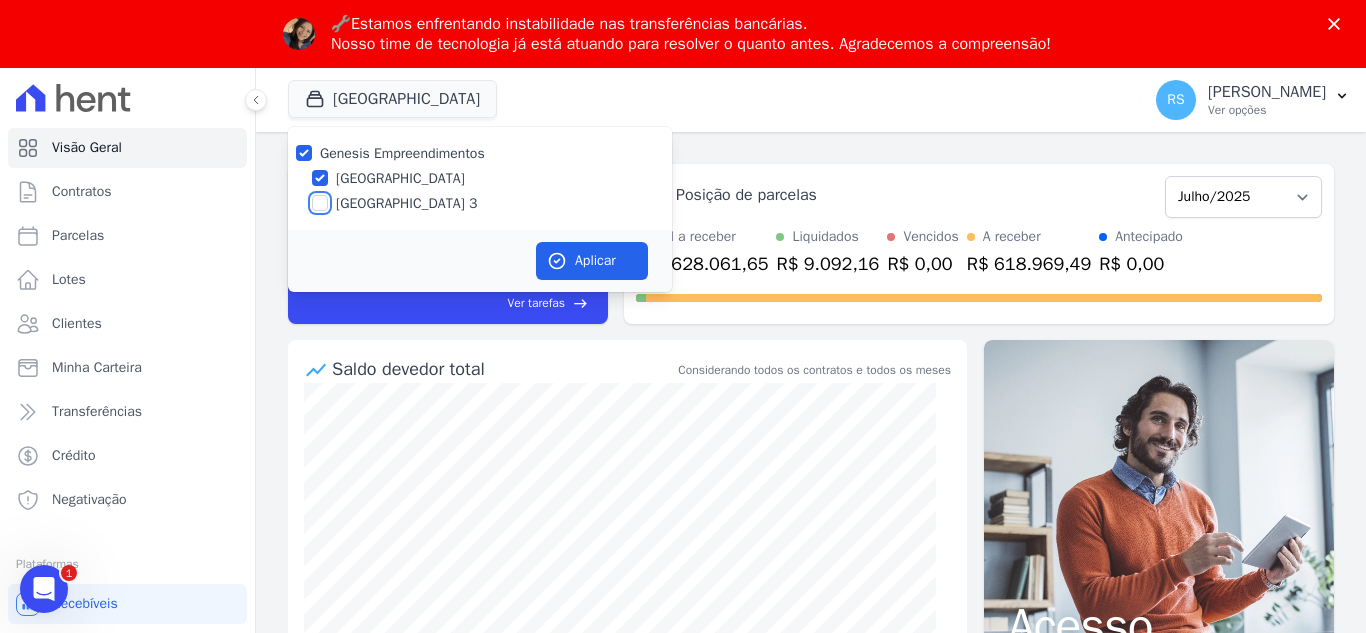 checkbox on "true" 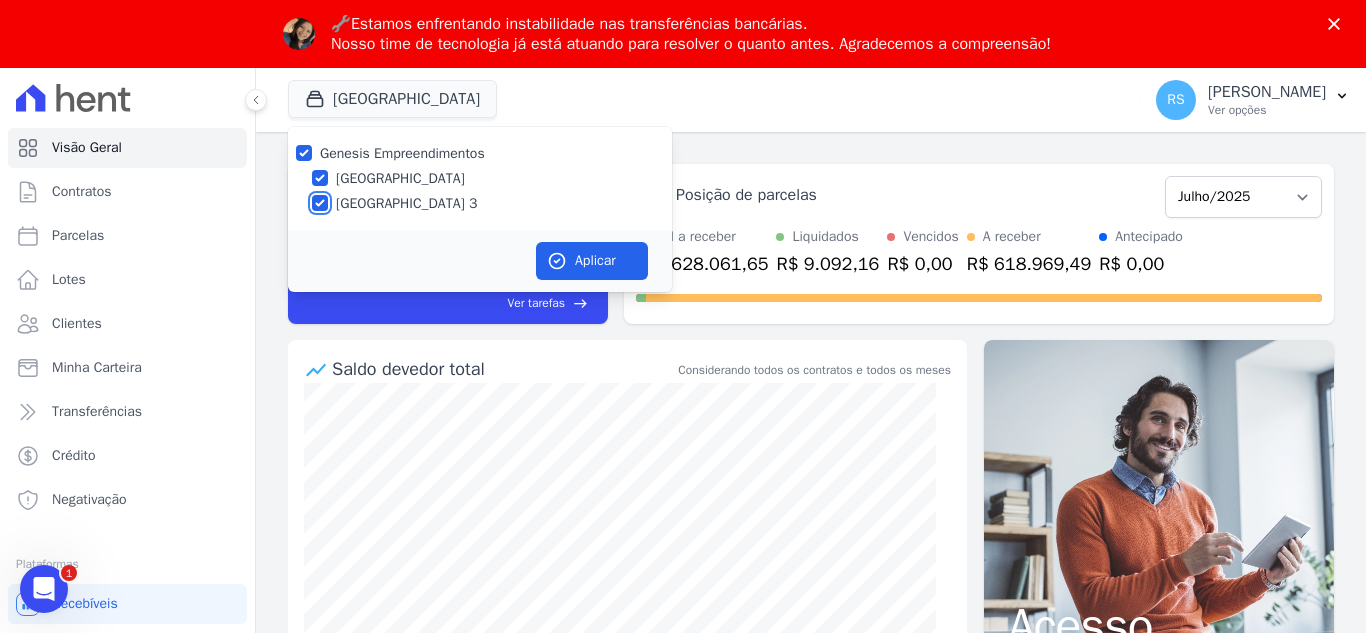 checkbox on "true" 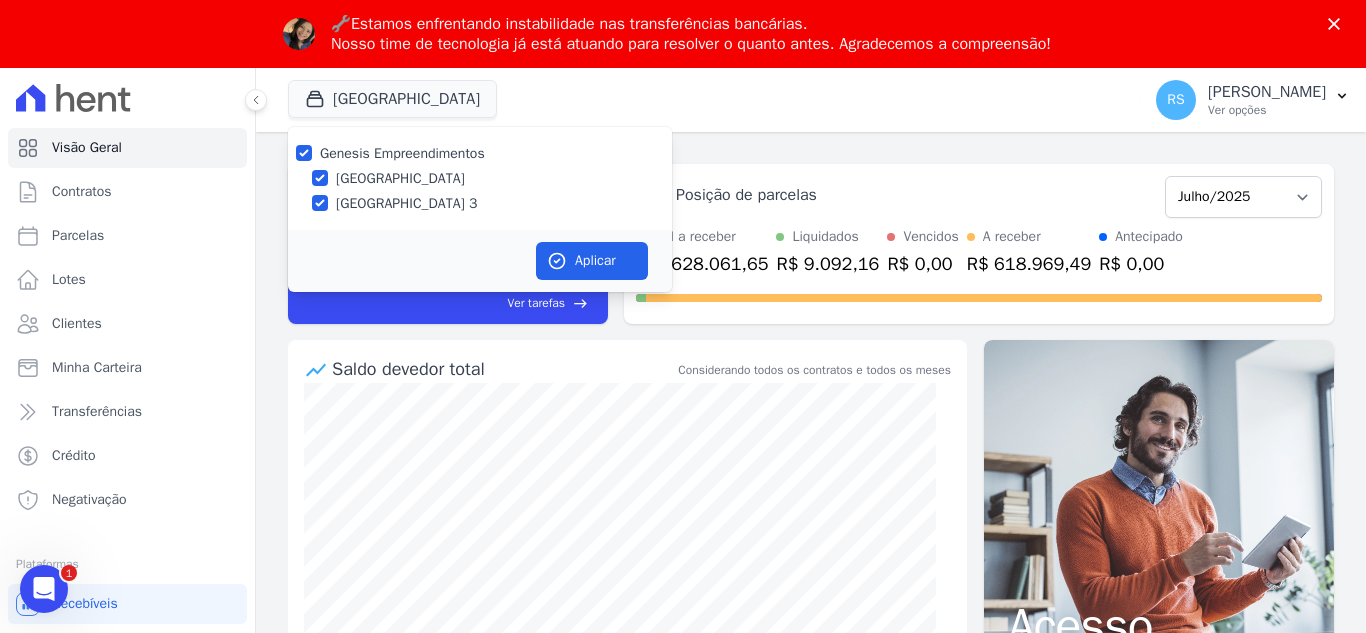 click on "Estação Nogueira" at bounding box center (400, 178) 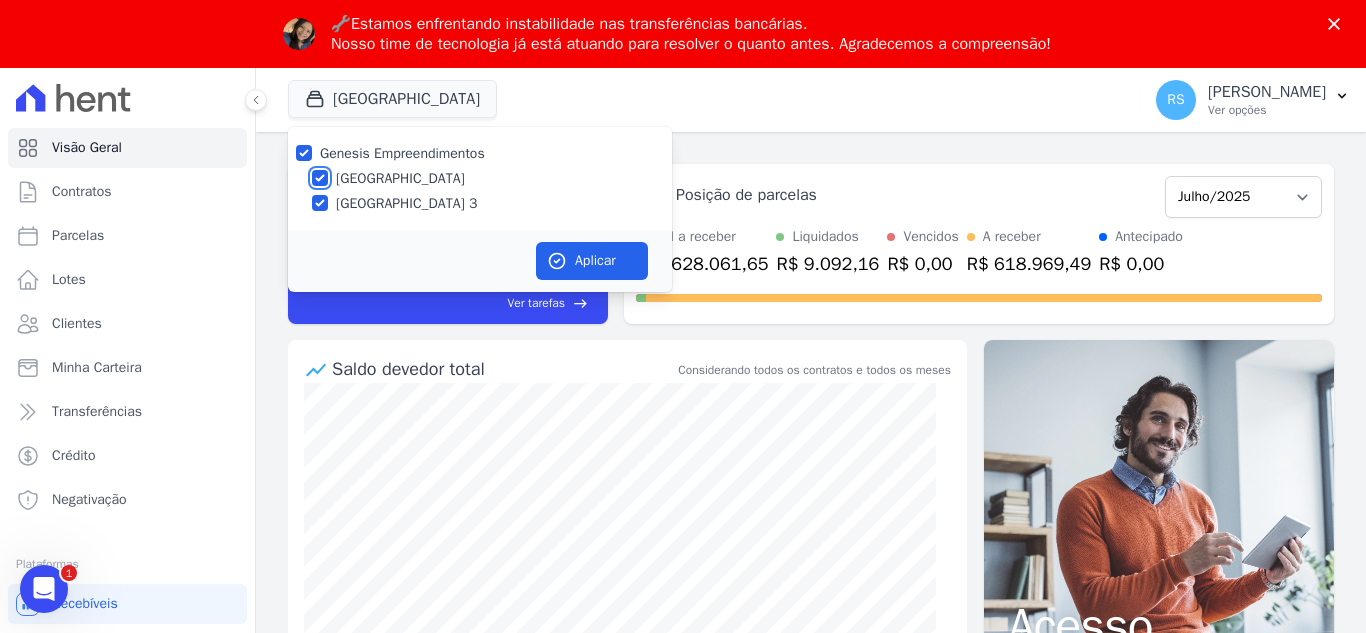 click on "Estação Nogueira" at bounding box center [320, 178] 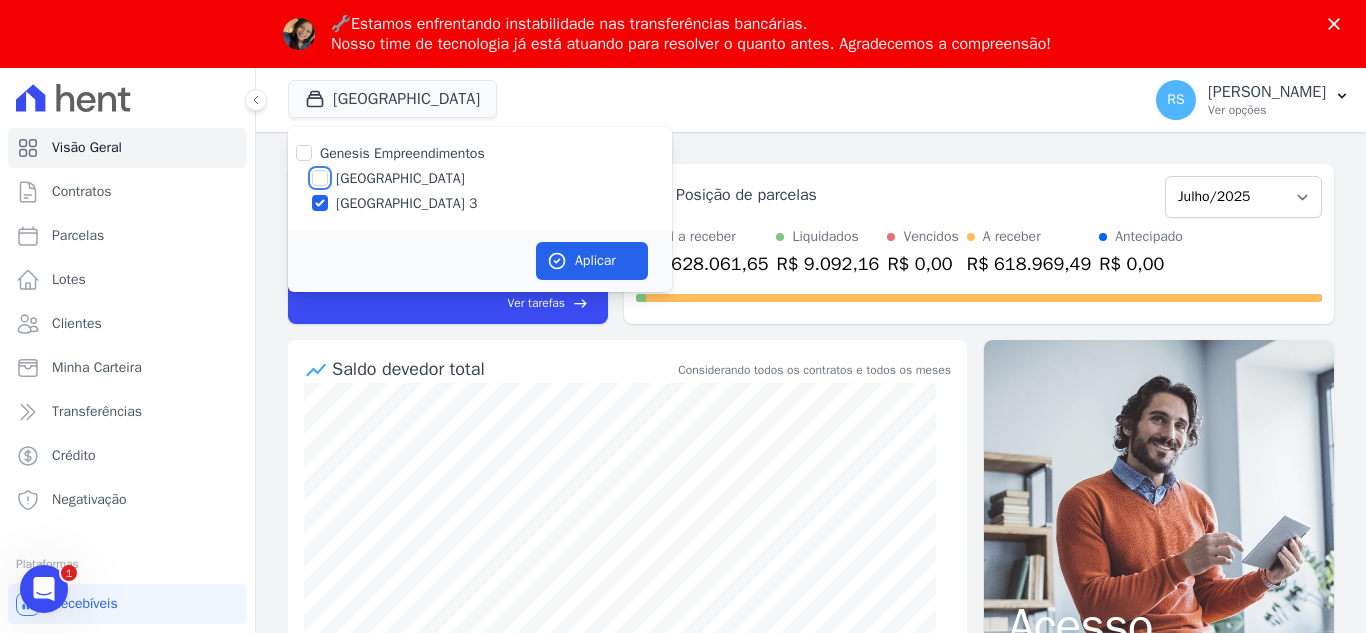 checkbox on "false" 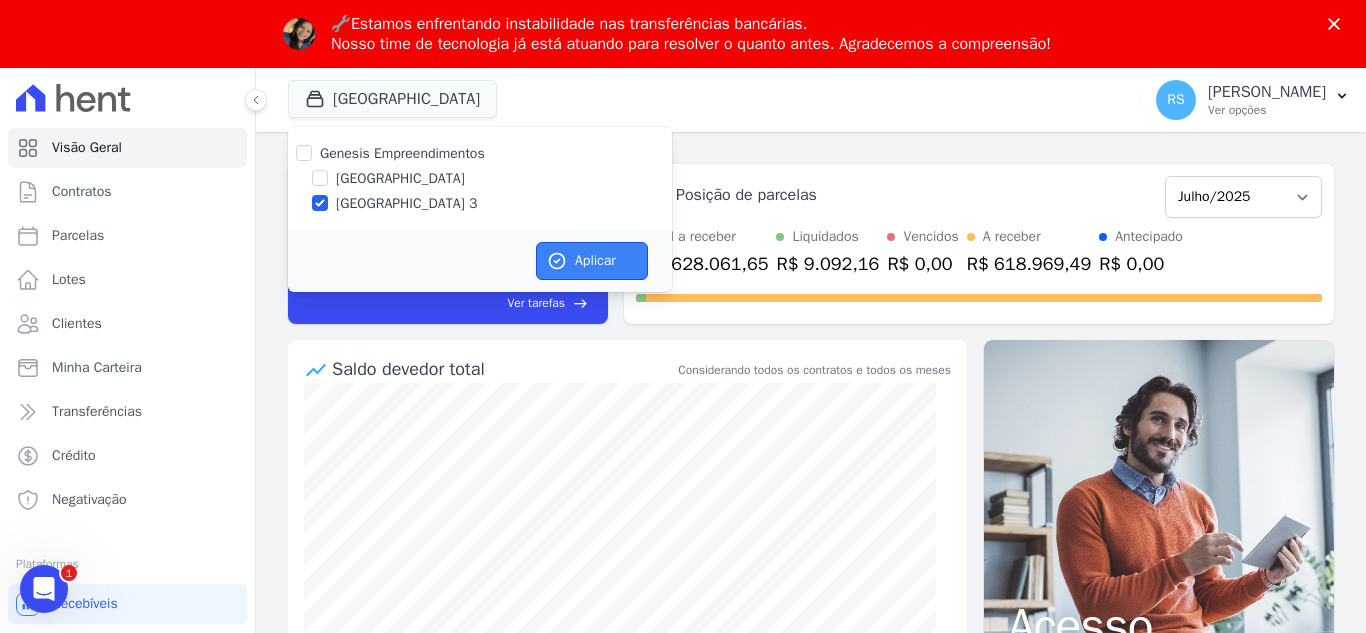 click on "Aplicar" at bounding box center (592, 261) 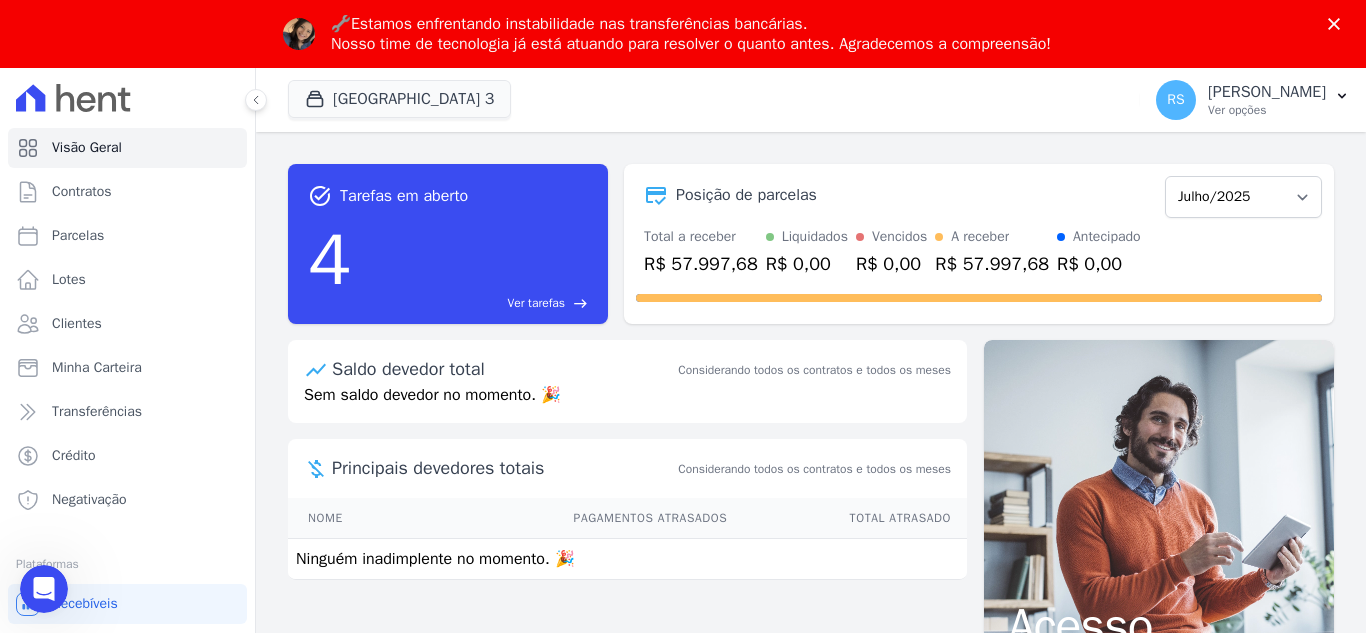 scroll, scrollTop: 0, scrollLeft: 0, axis: both 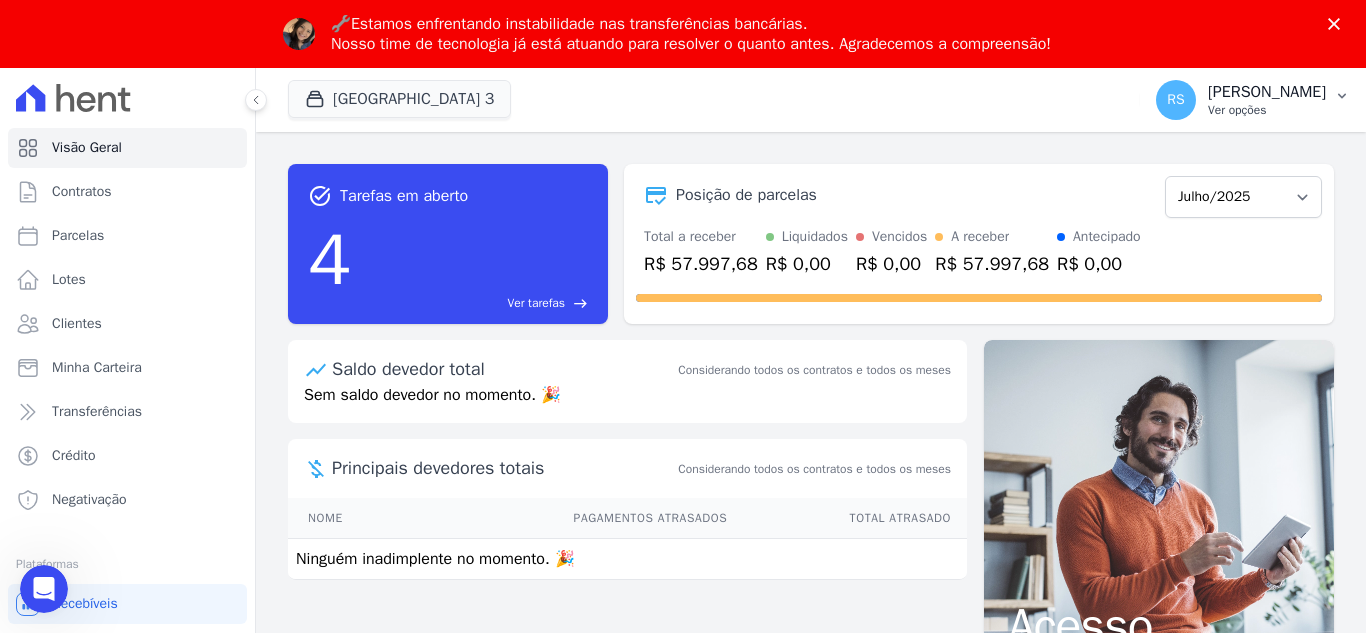 click on "RS
Renato Silva
Ver opções" at bounding box center [1241, 100] 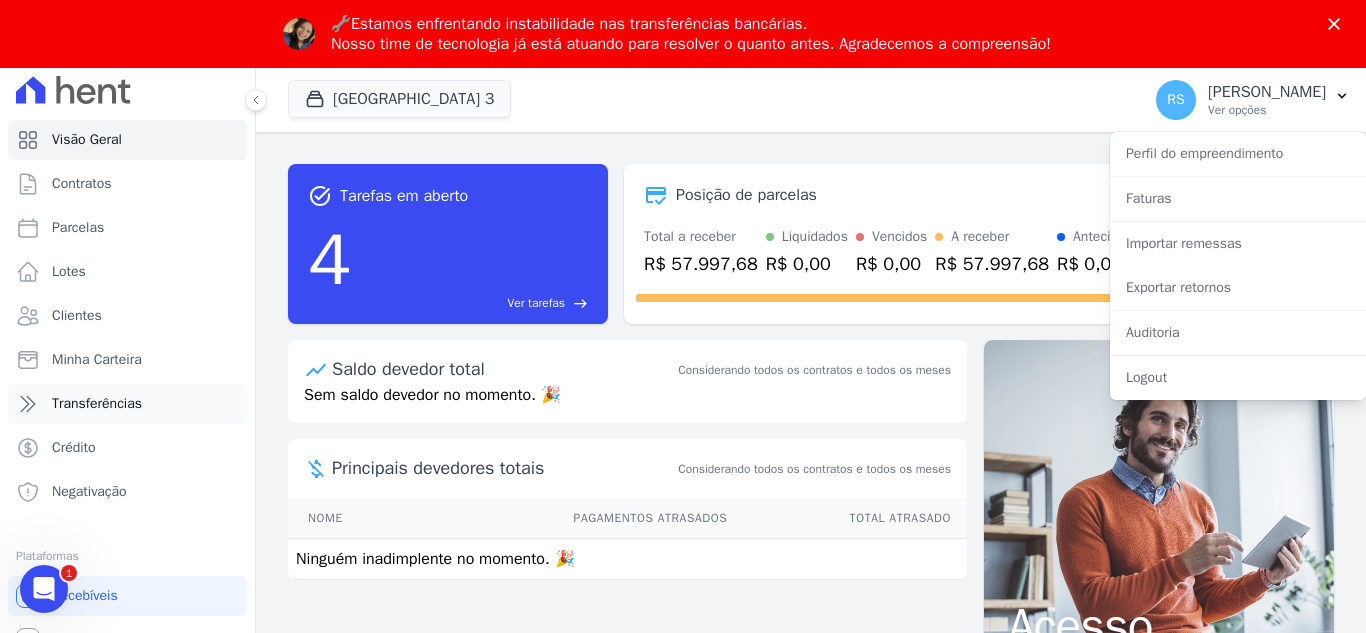 scroll, scrollTop: 11, scrollLeft: 0, axis: vertical 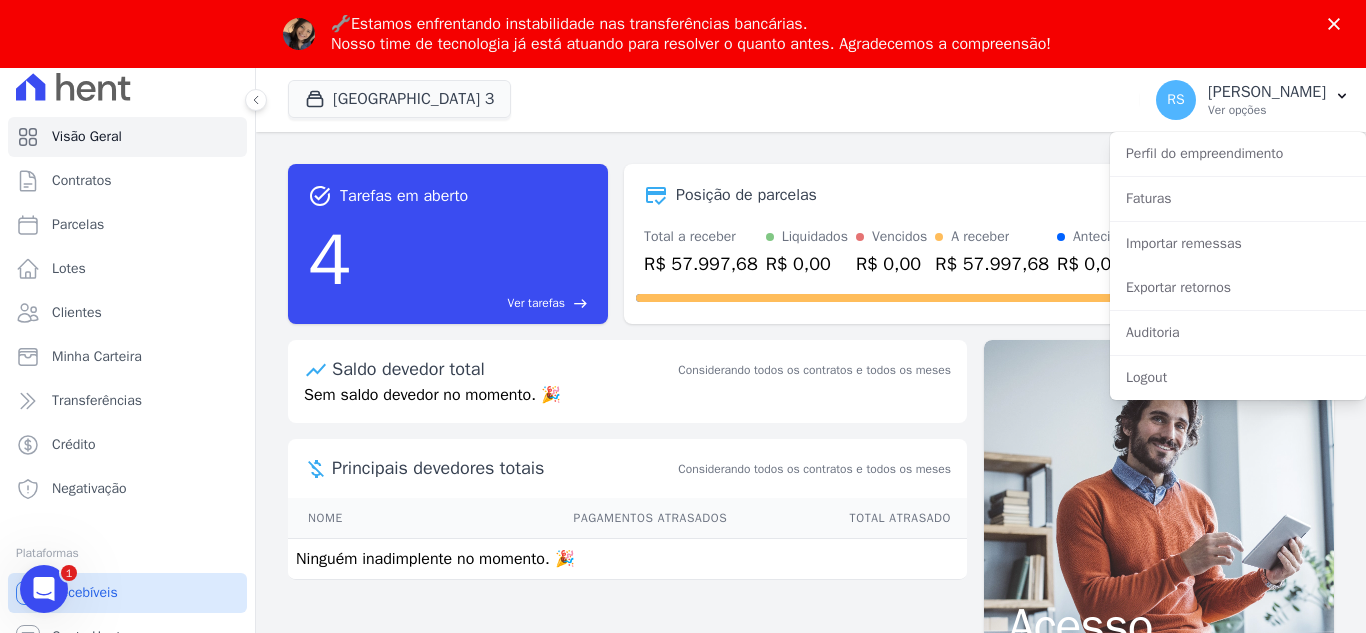 click on "Recebíveis" at bounding box center [127, 593] 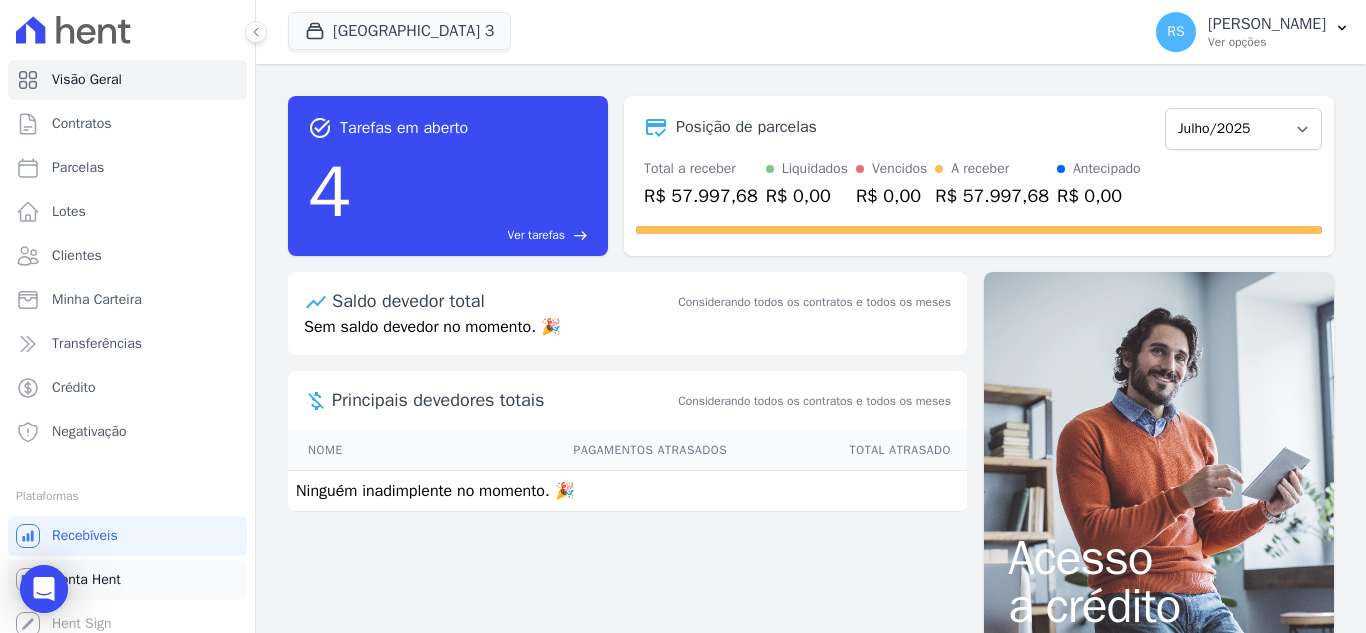 scroll, scrollTop: 0, scrollLeft: 0, axis: both 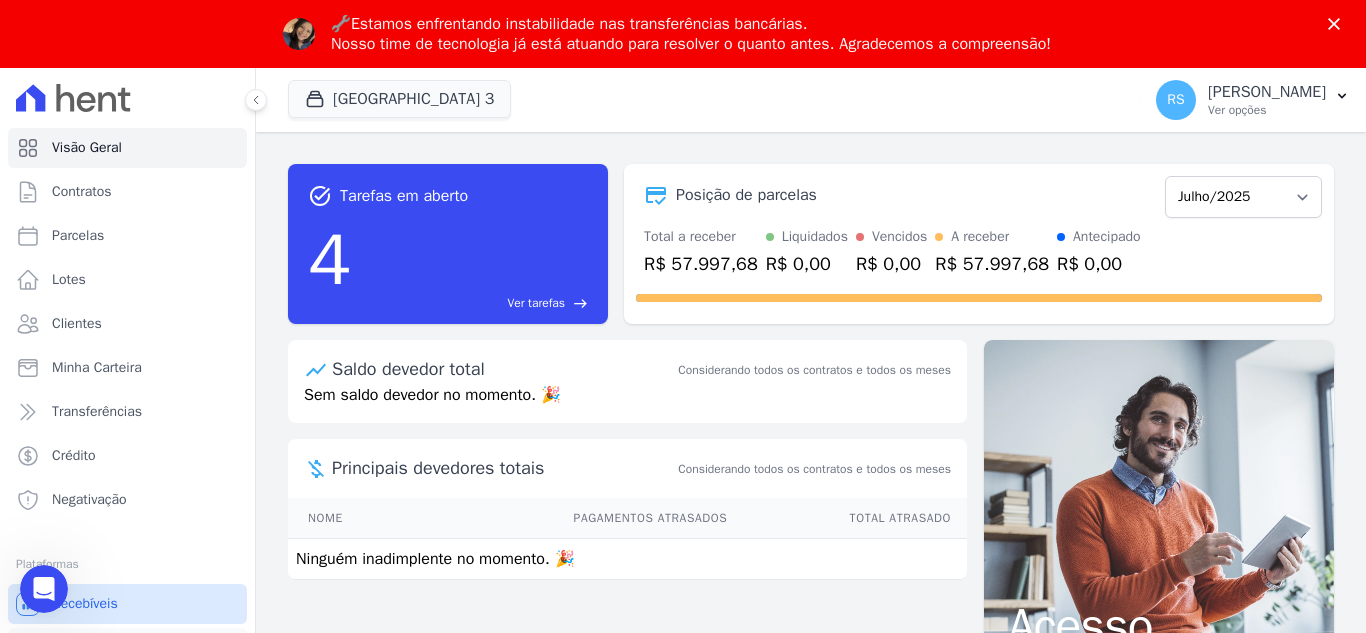click on "Plataformas
Você não possui Hent Sign ativado. Para saber mais, fale com a equipe Hent.
Recebíveis
Você não possui Hent Sign ativado. Para saber mais, fale com a equipe Hent.
Conta Hent
Você não possui Hent Sign ativado. Para saber mais, fale com a equipe Hent.
Hent Sign" at bounding box center [127, 632] 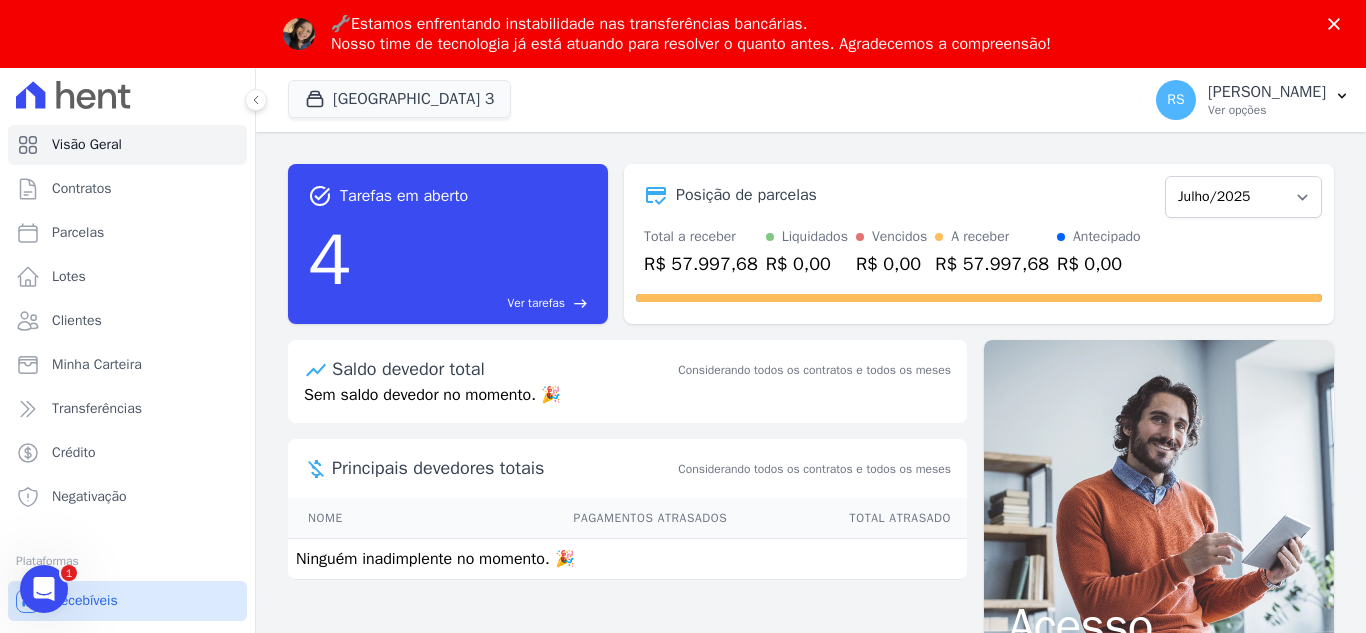 scroll, scrollTop: 0, scrollLeft: 0, axis: both 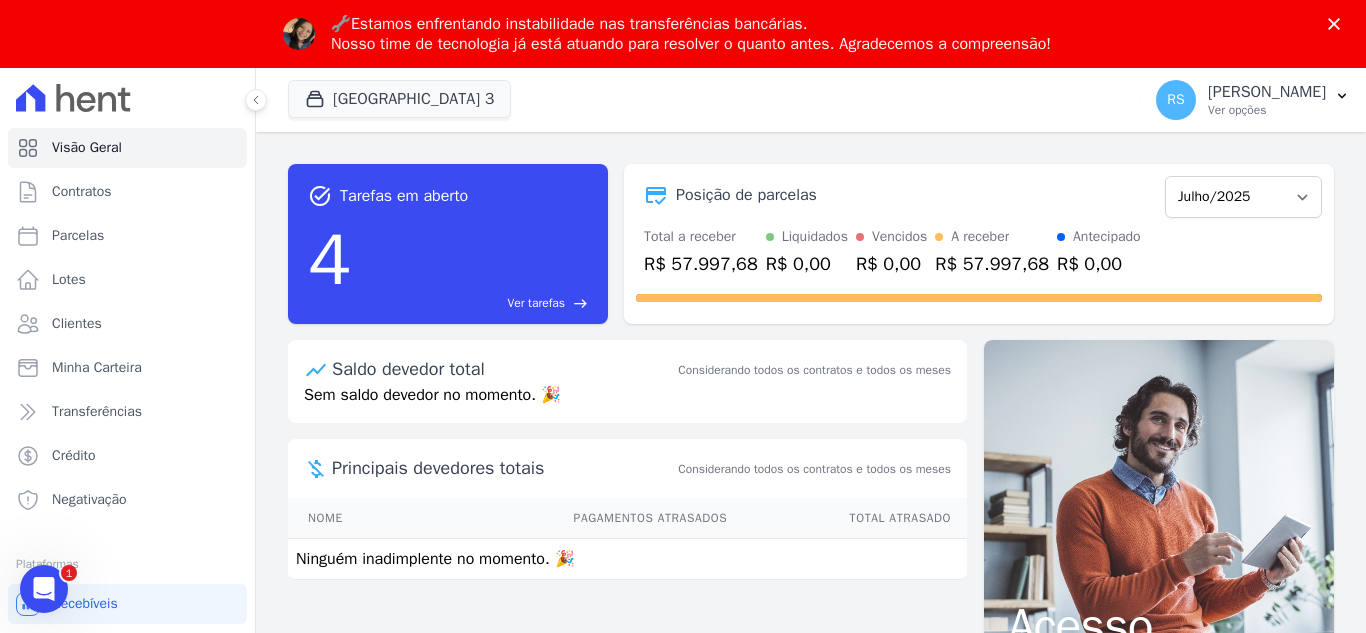click 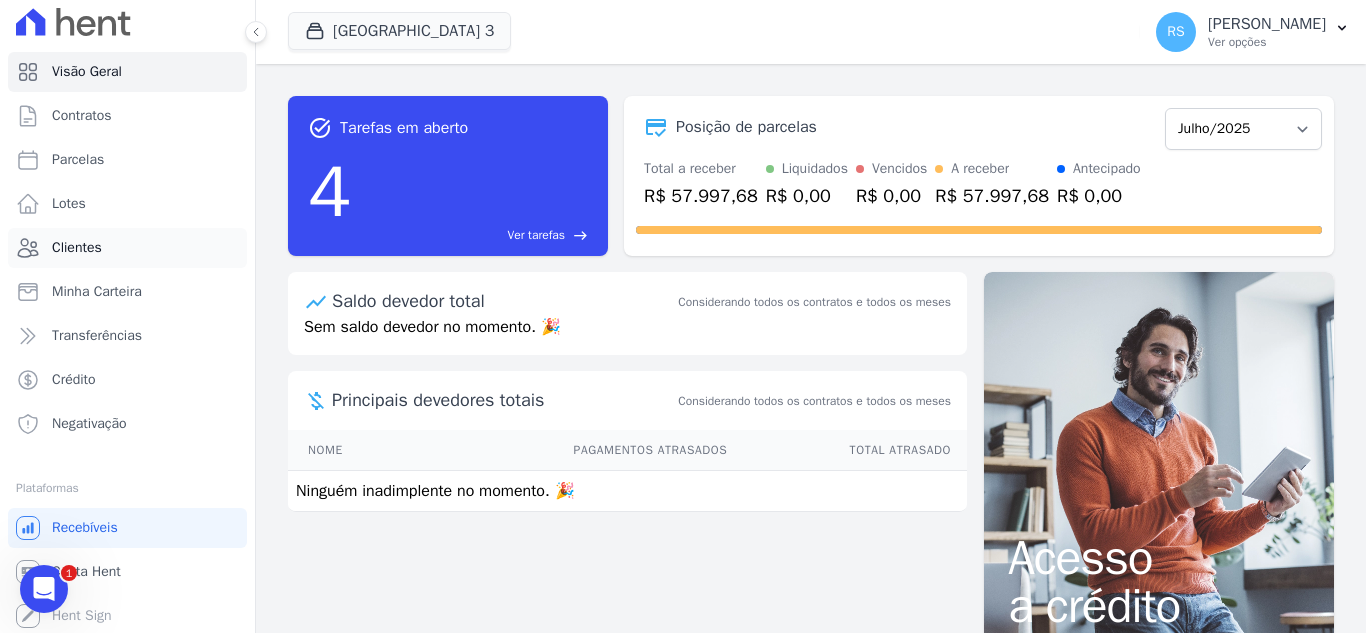 scroll, scrollTop: 11, scrollLeft: 0, axis: vertical 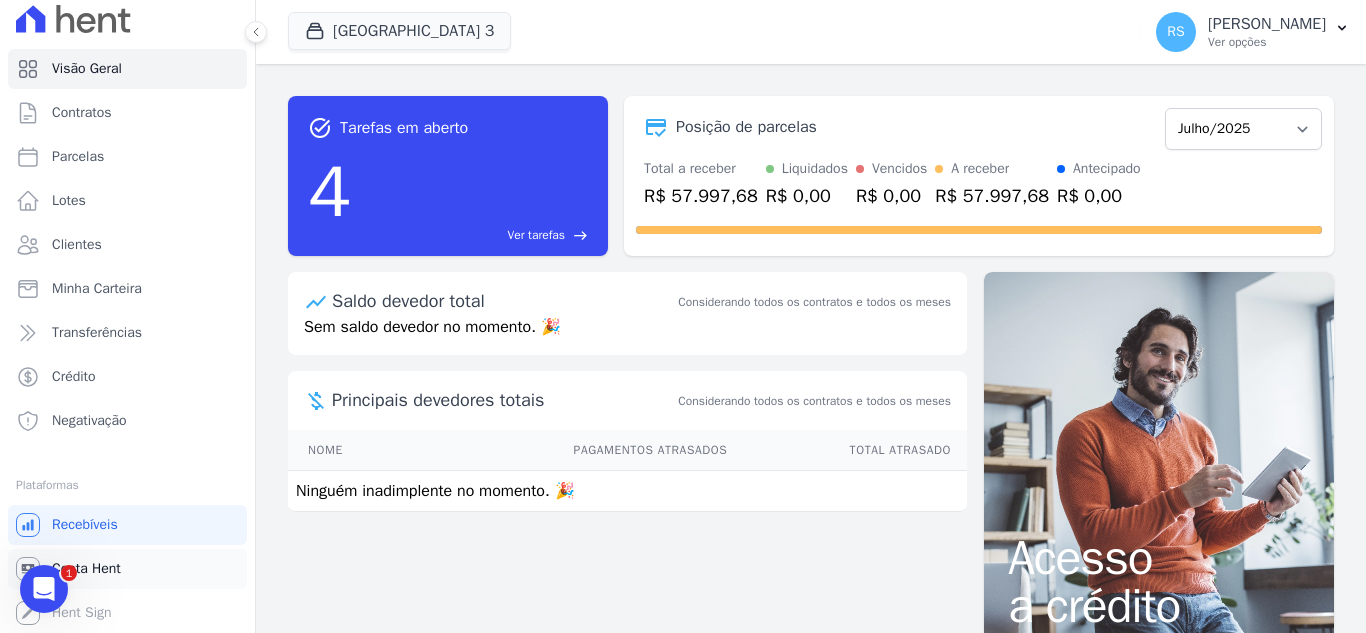 click on "Conta Hent" at bounding box center (127, 569) 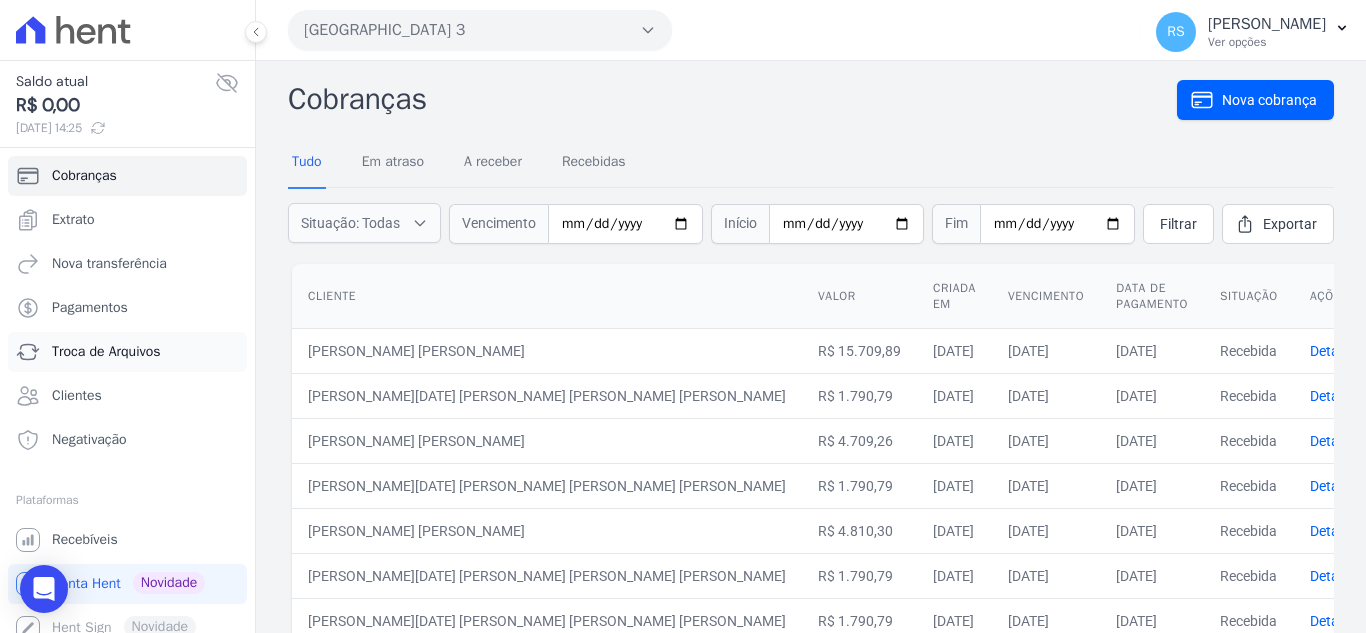click on "Troca de Arquivos" at bounding box center [106, 352] 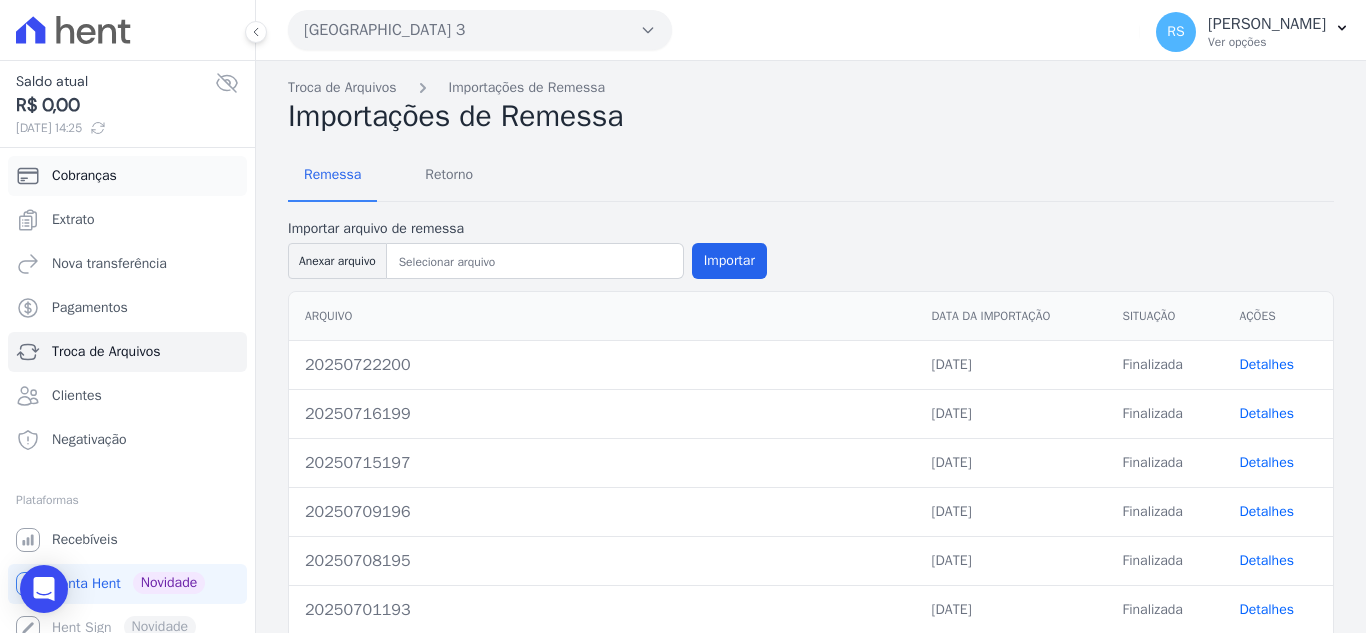 click on "Cobranças" at bounding box center [127, 176] 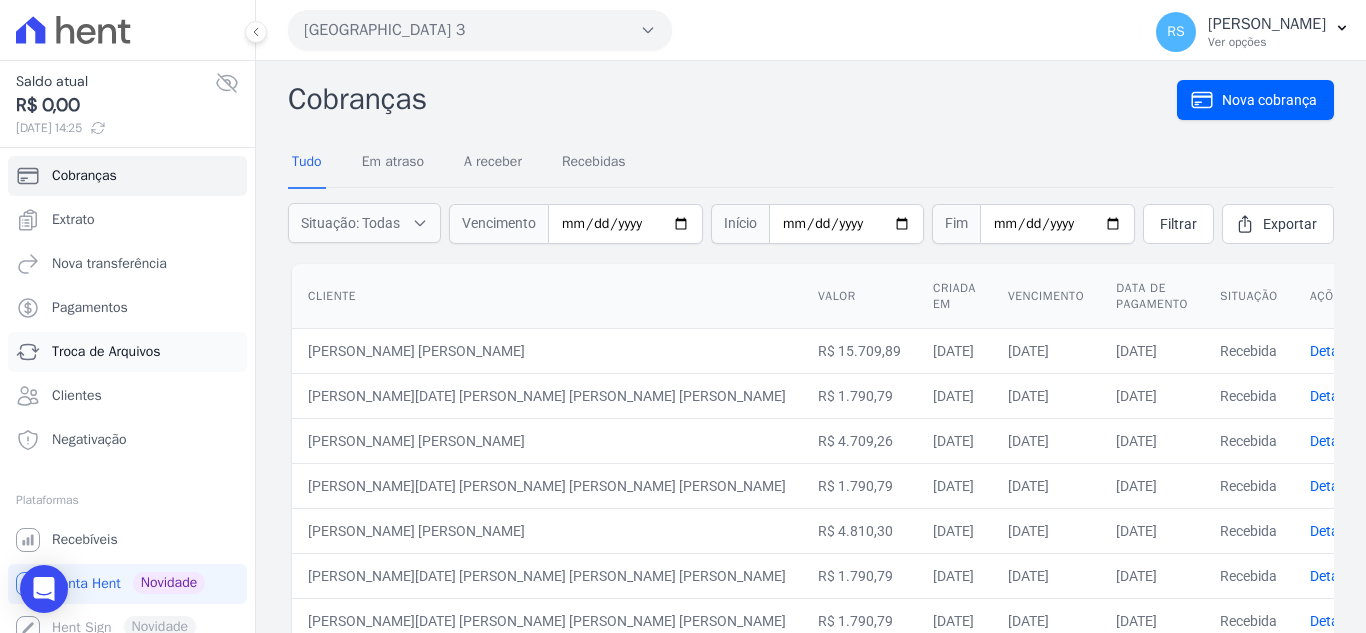 click on "Troca de Arquivos" at bounding box center (106, 352) 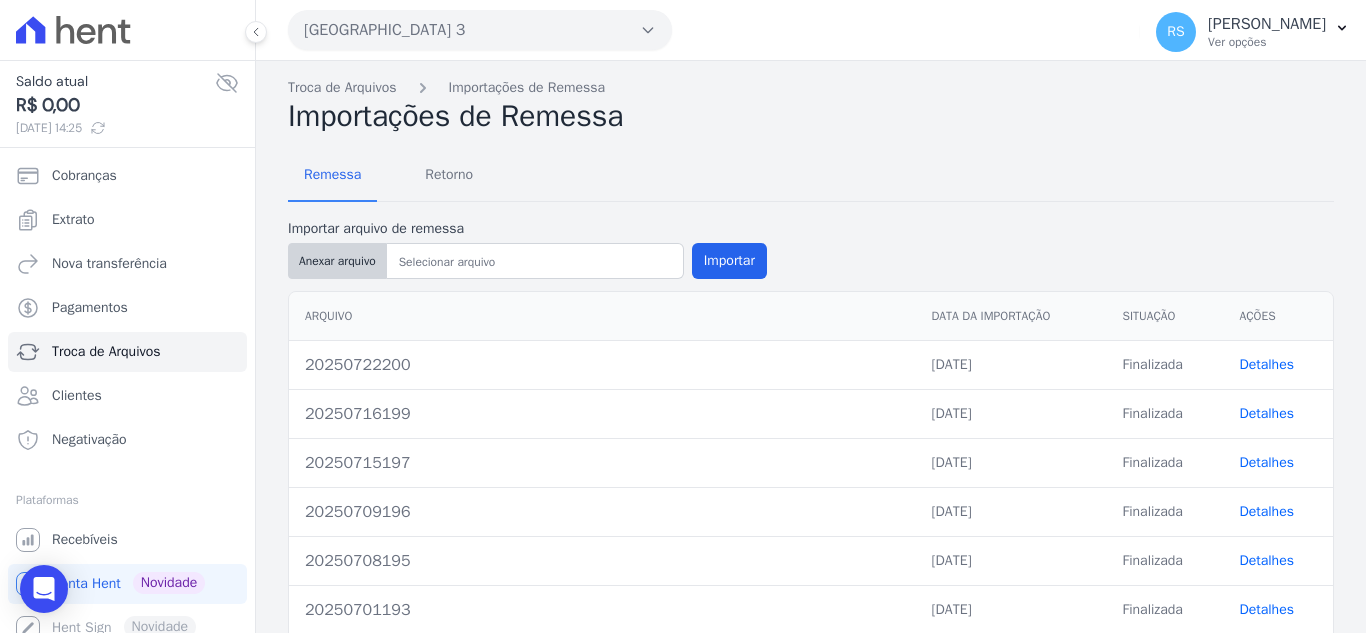 click on "Anexar arquivo" at bounding box center [337, 261] 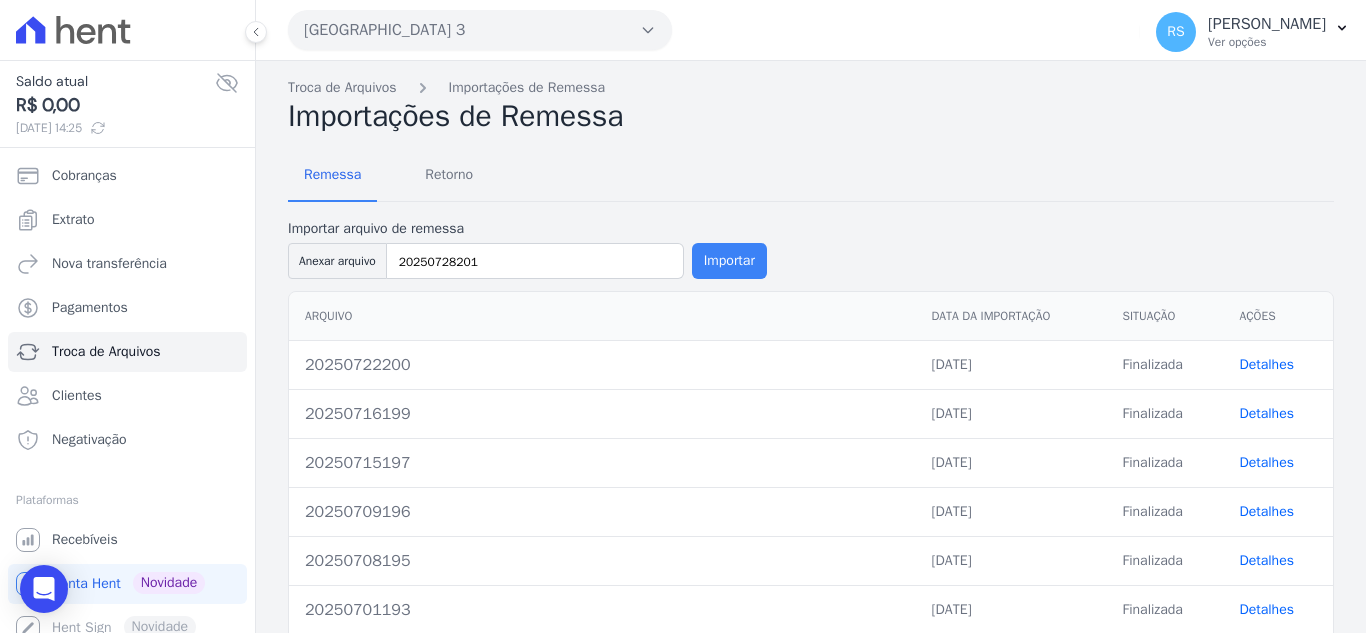 click on "Importar" at bounding box center (729, 261) 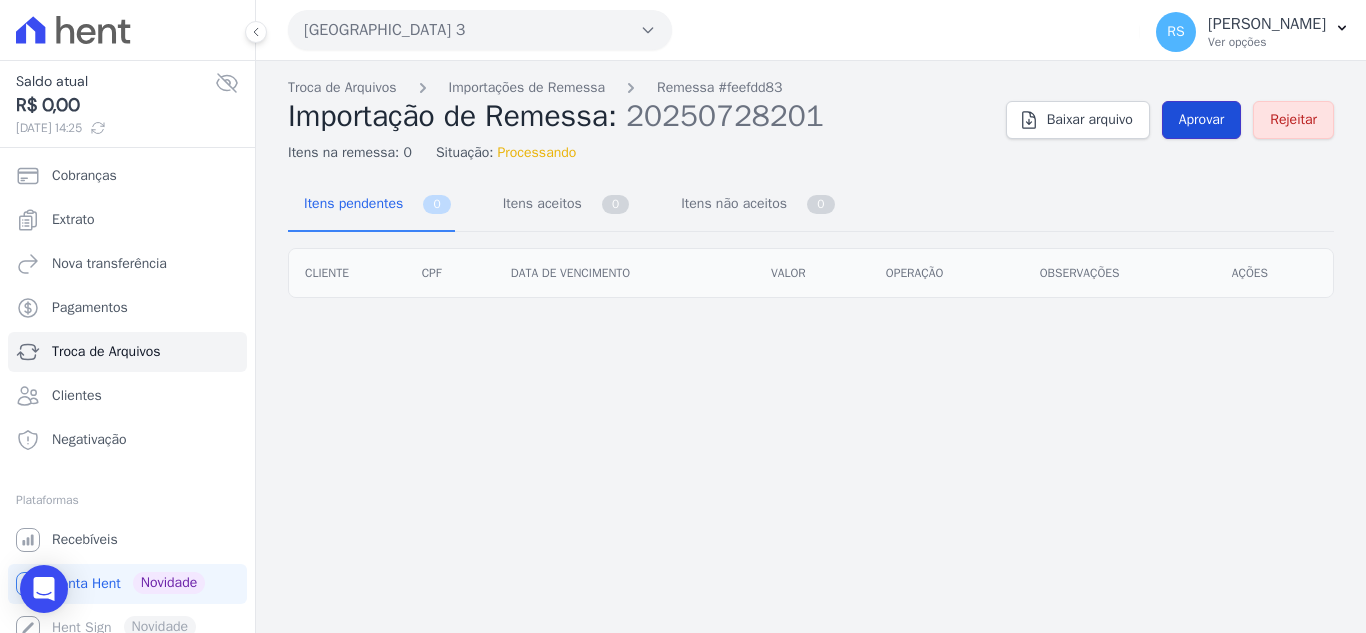 click on "Aprovar" at bounding box center (1202, 120) 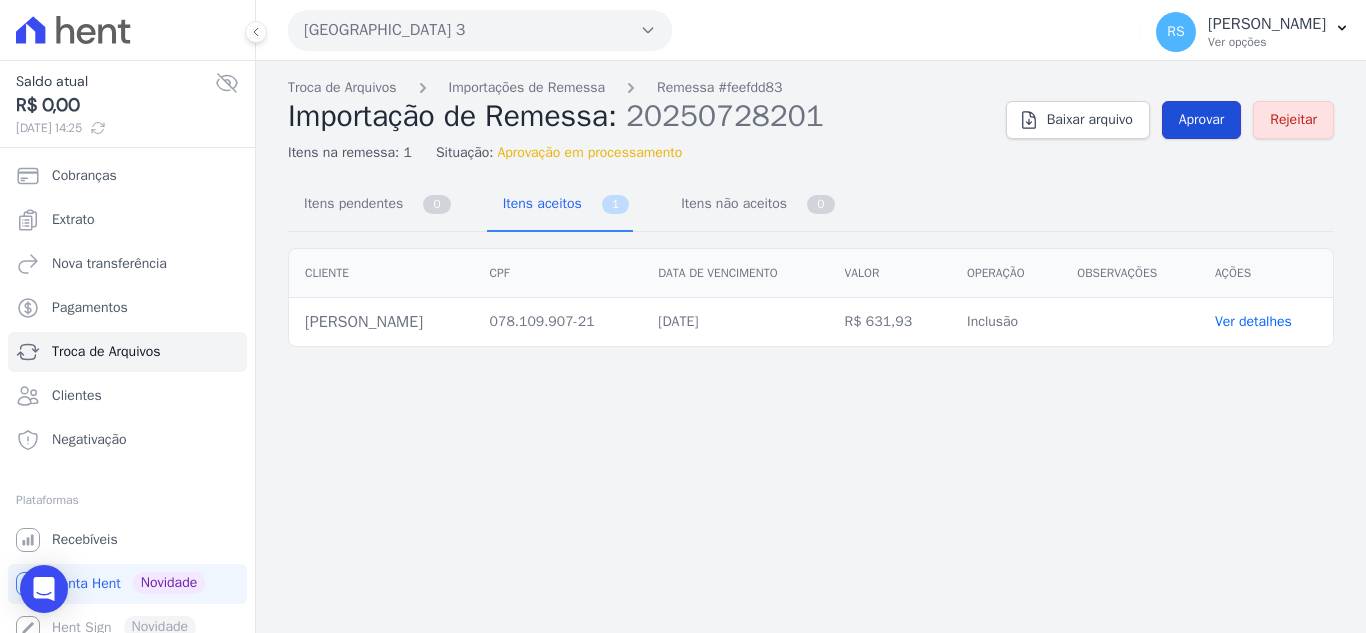 click on "Aprovar" at bounding box center (1202, 120) 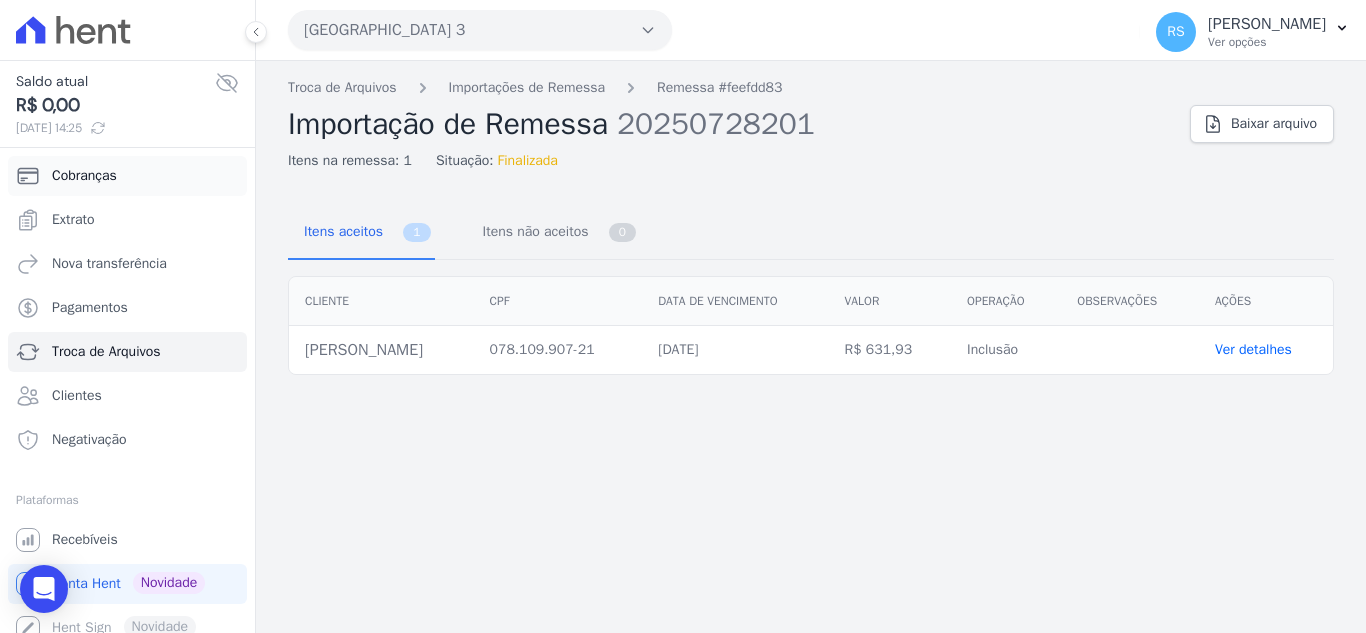 click on "Cobranças" at bounding box center (127, 176) 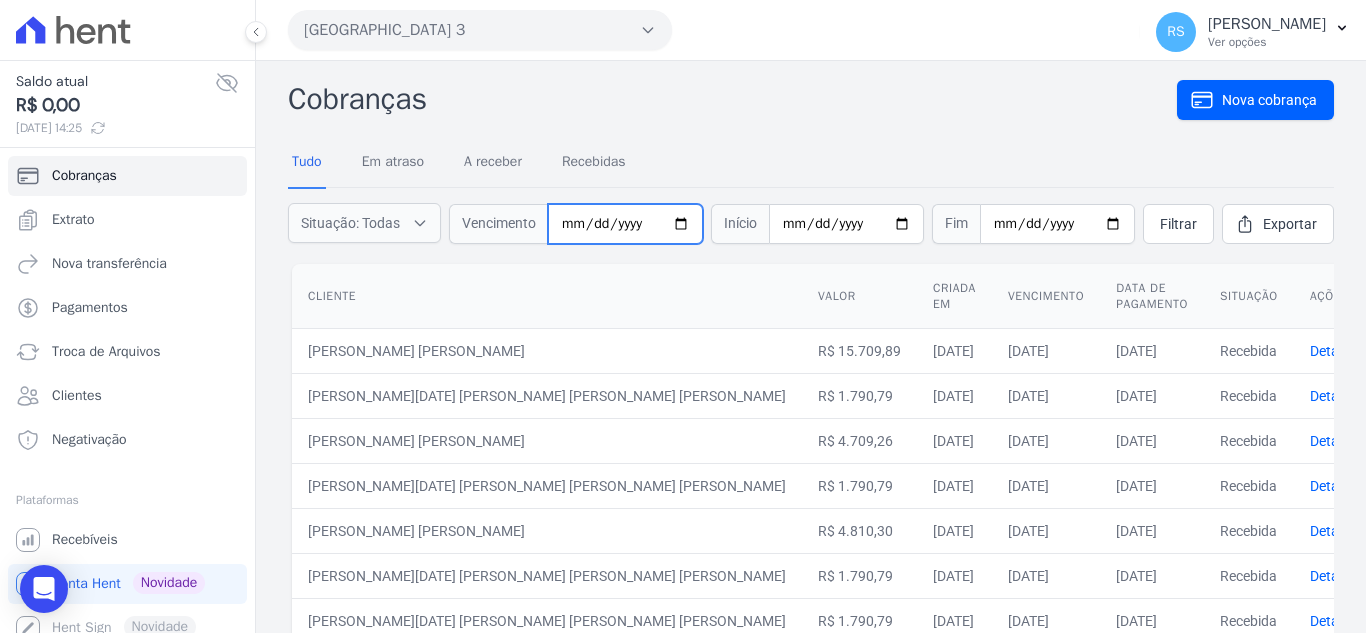 click at bounding box center (625, 224) 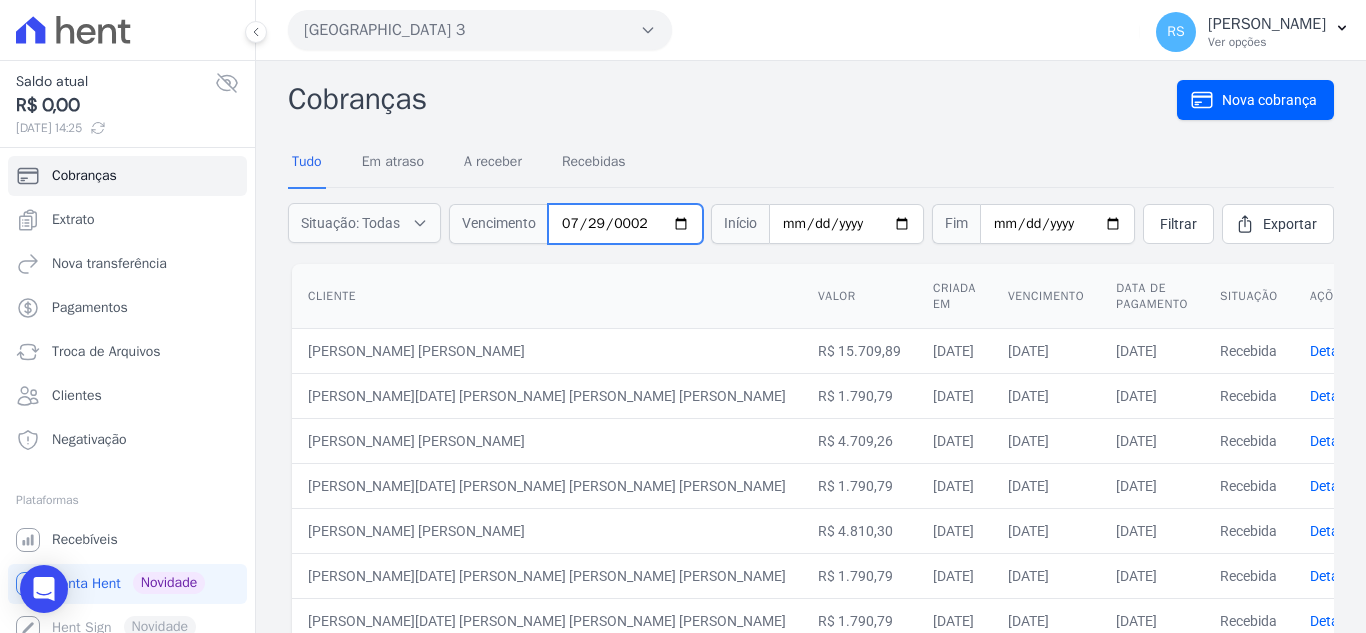 type on "0025-07-29" 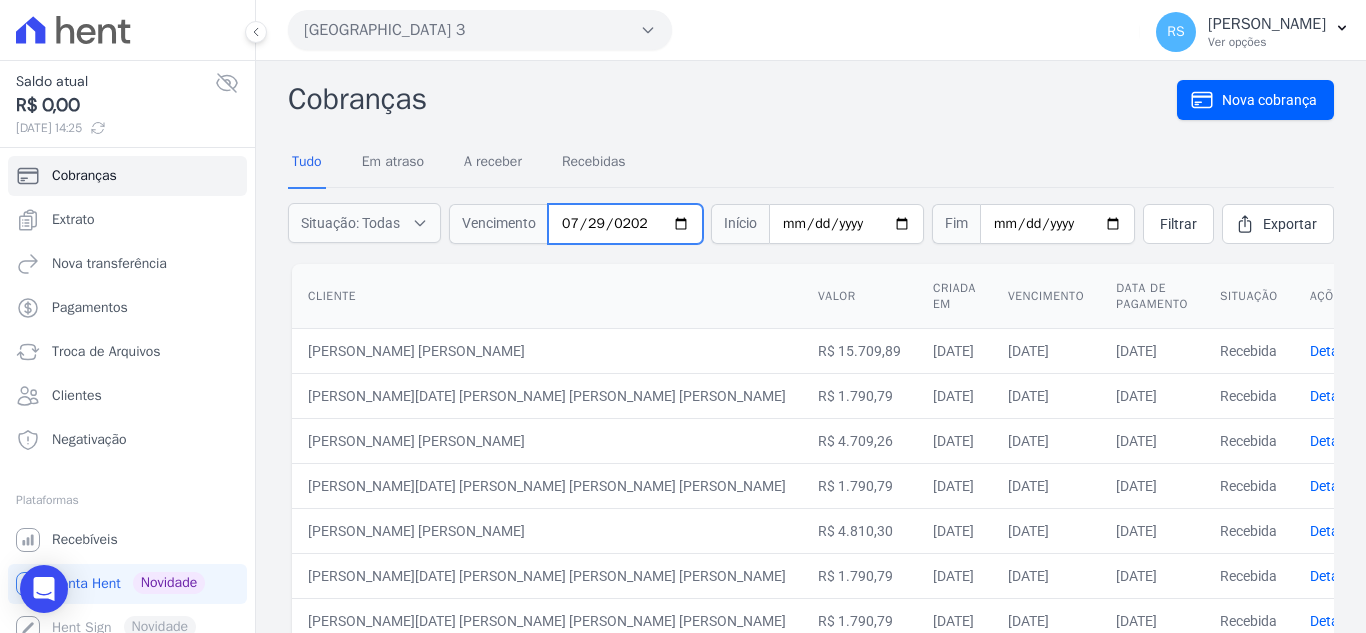type on "2025-07-29" 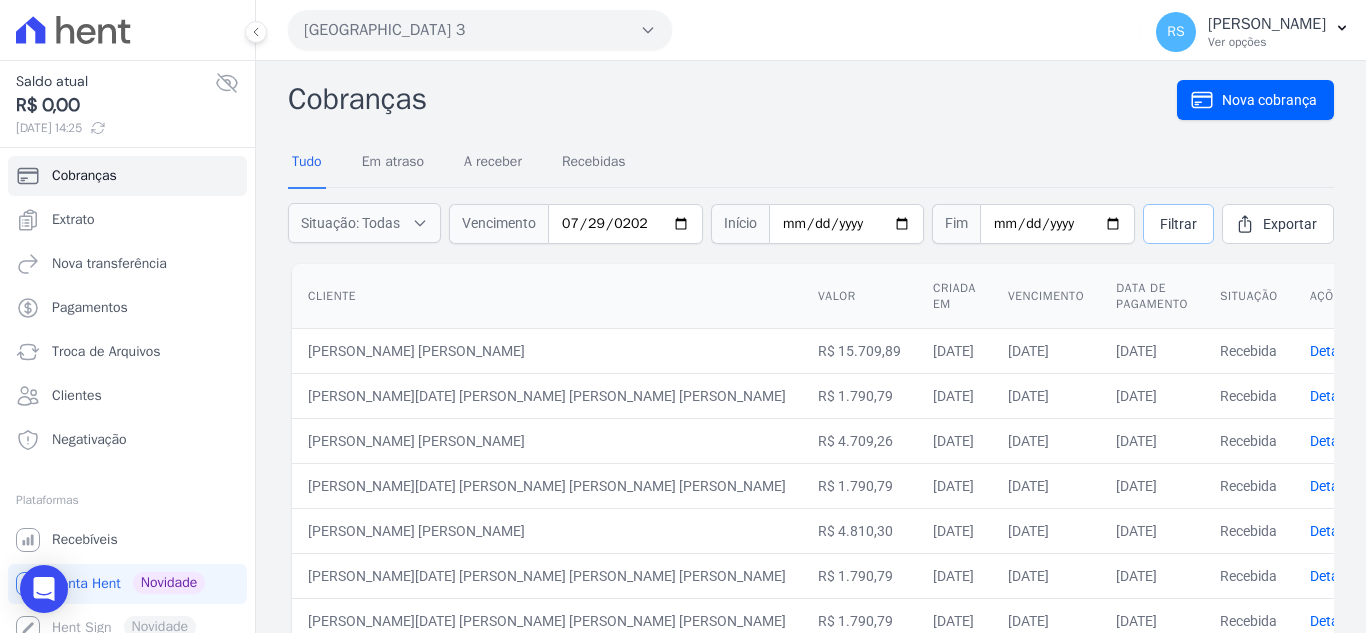 click on "Filtrar" at bounding box center (1178, 224) 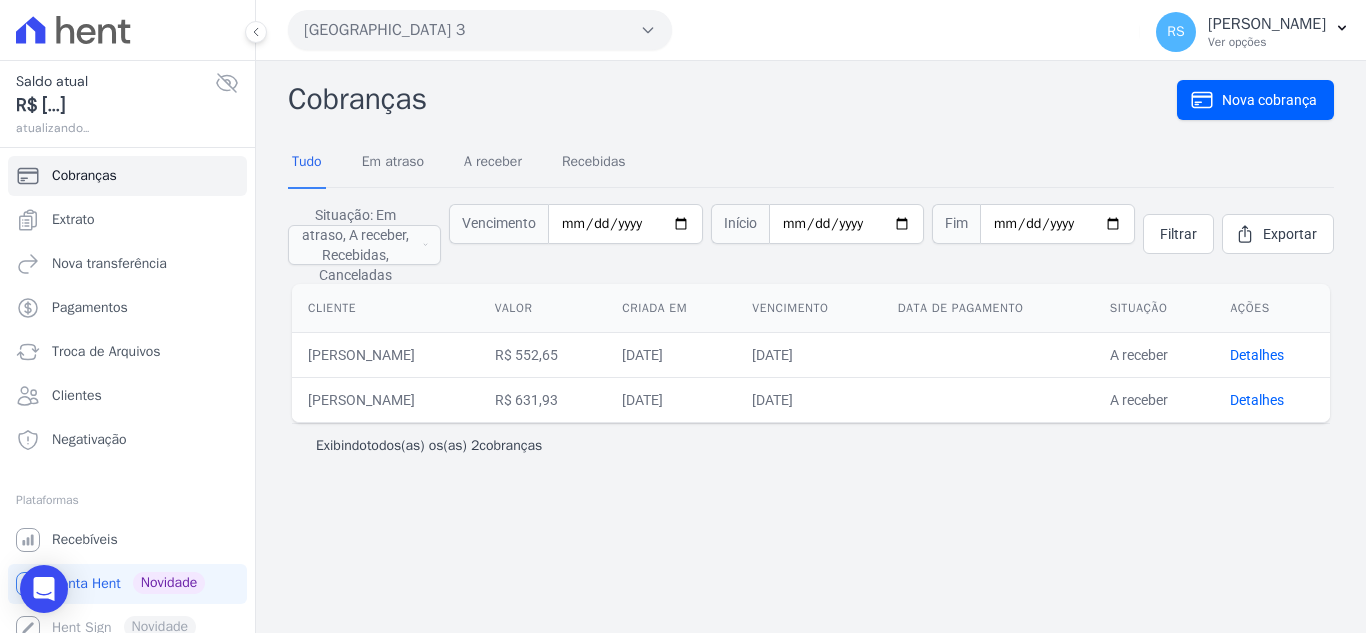 scroll, scrollTop: 0, scrollLeft: 0, axis: both 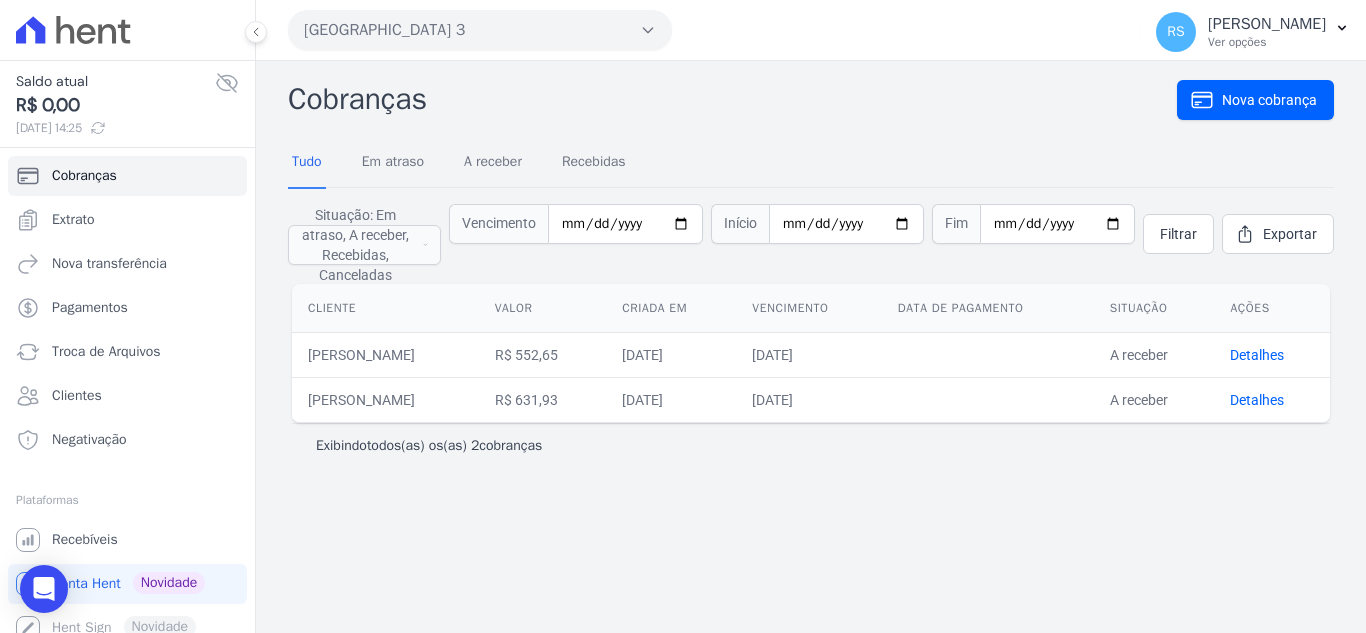 click on "Detalhes" at bounding box center [1272, 399] 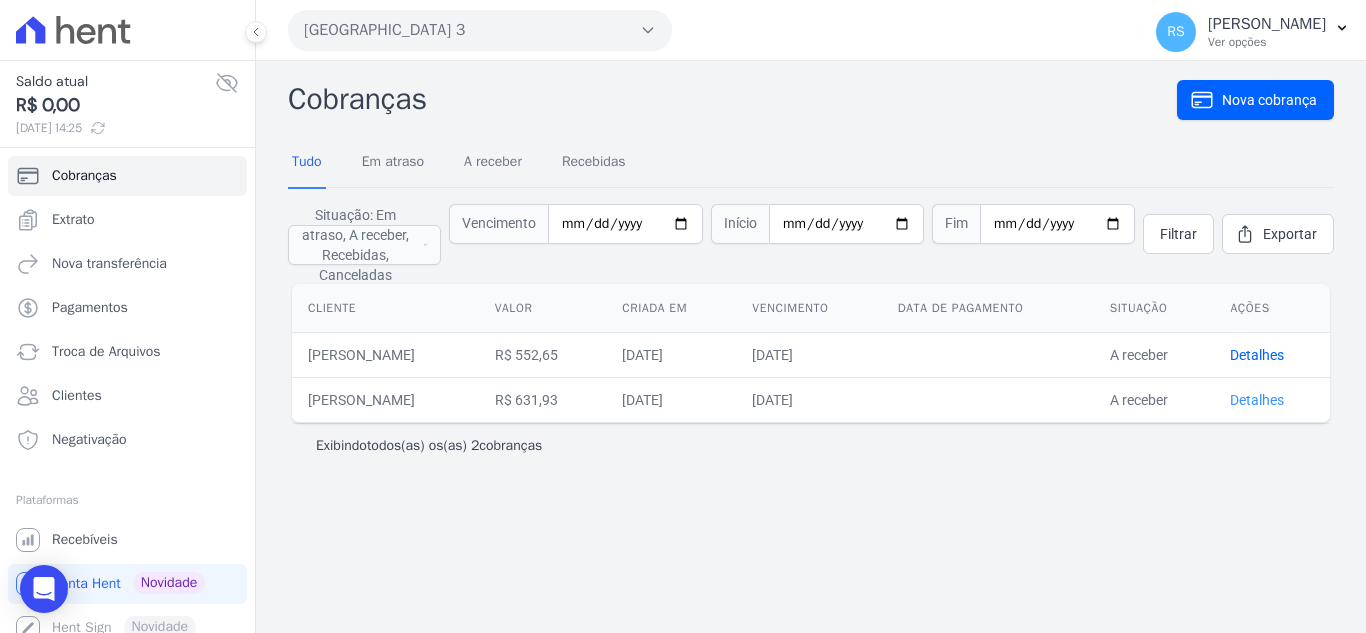 click on "Detalhes" at bounding box center [1257, 400] 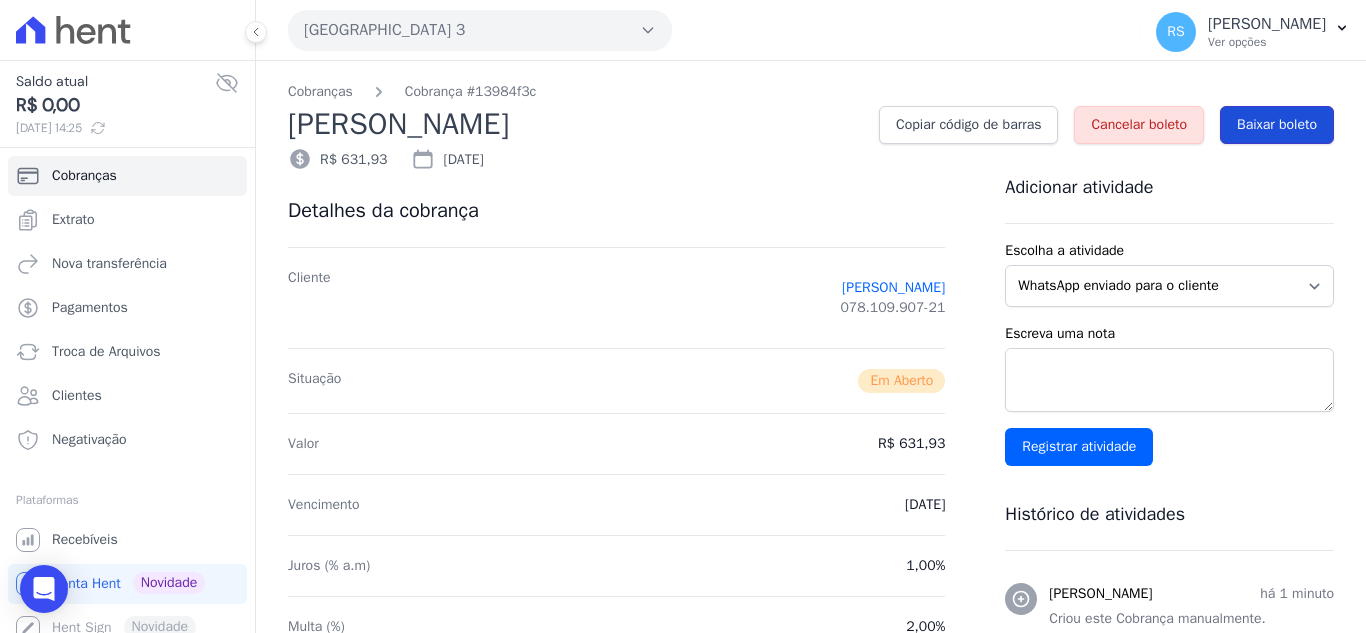click on "Baixar boleto" at bounding box center (1277, 125) 